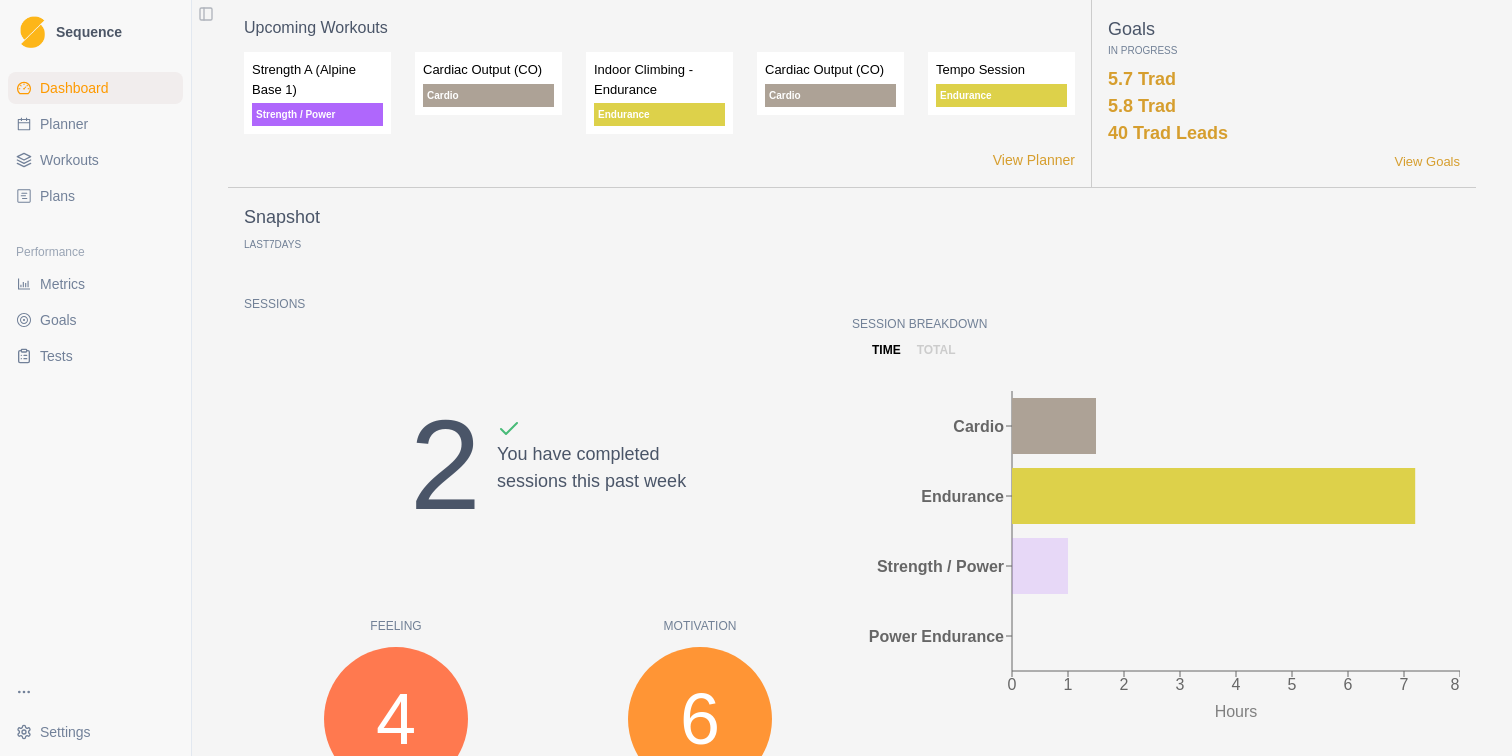 scroll, scrollTop: 0, scrollLeft: 0, axis: both 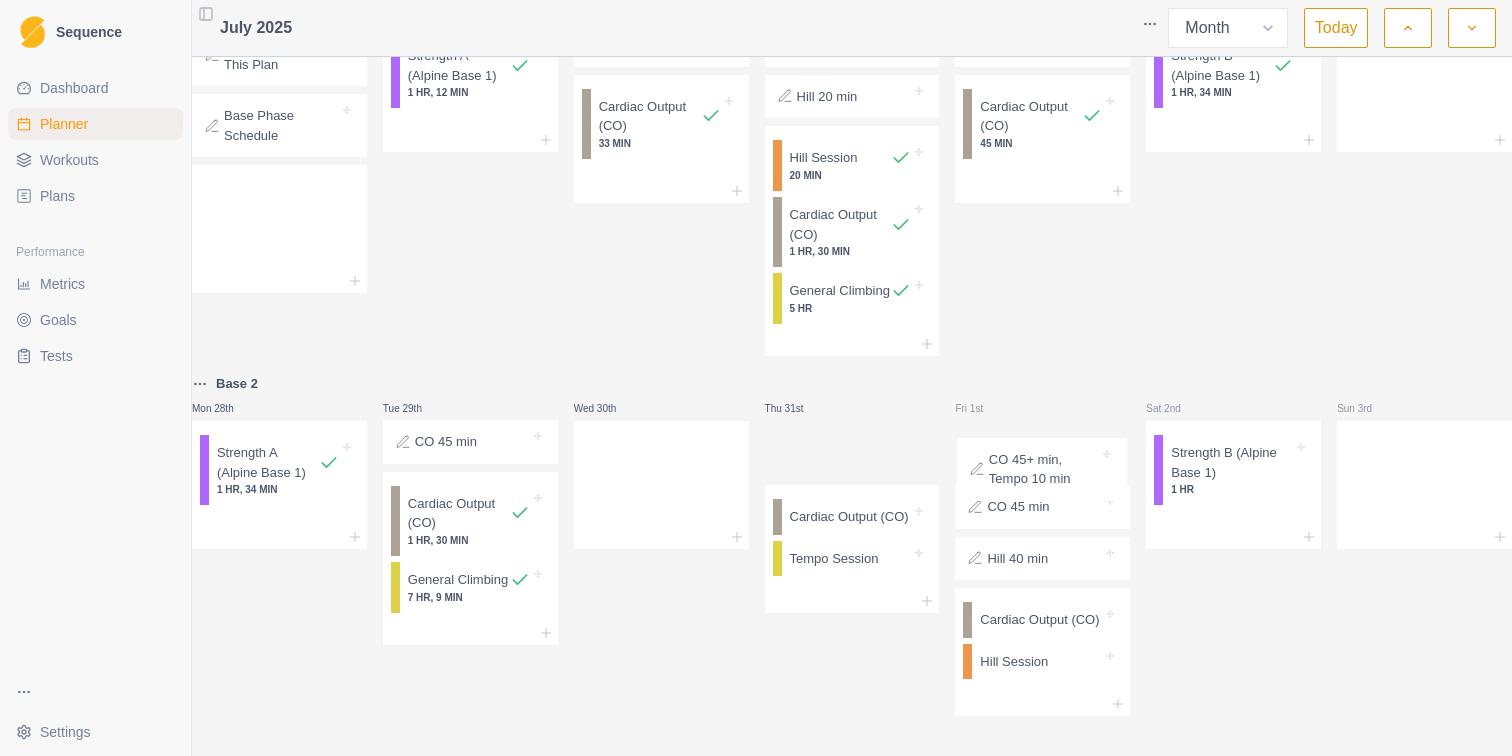 drag, startPoint x: 857, startPoint y: 495, endPoint x: 1053, endPoint y: 486, distance: 196.20653 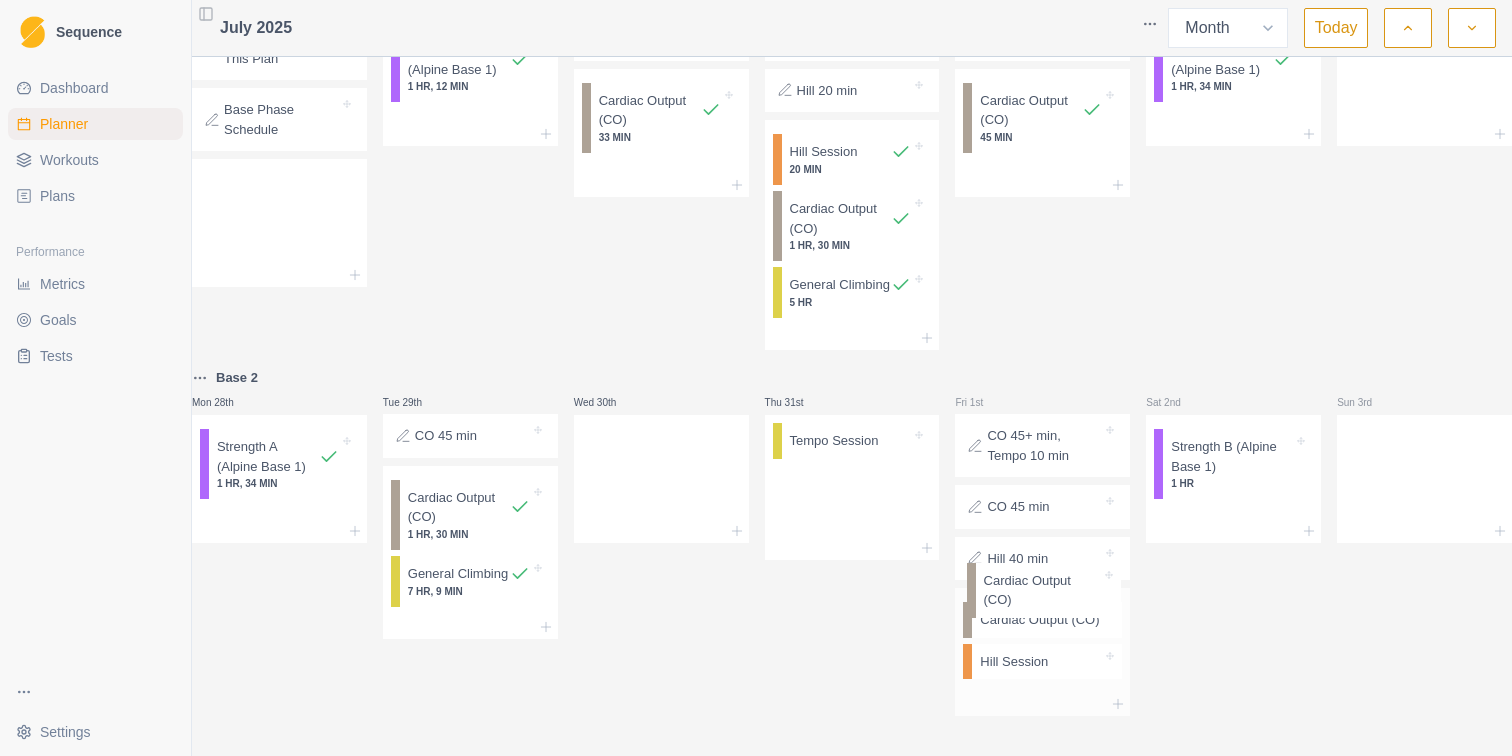 scroll, scrollTop: 928, scrollLeft: 0, axis: vertical 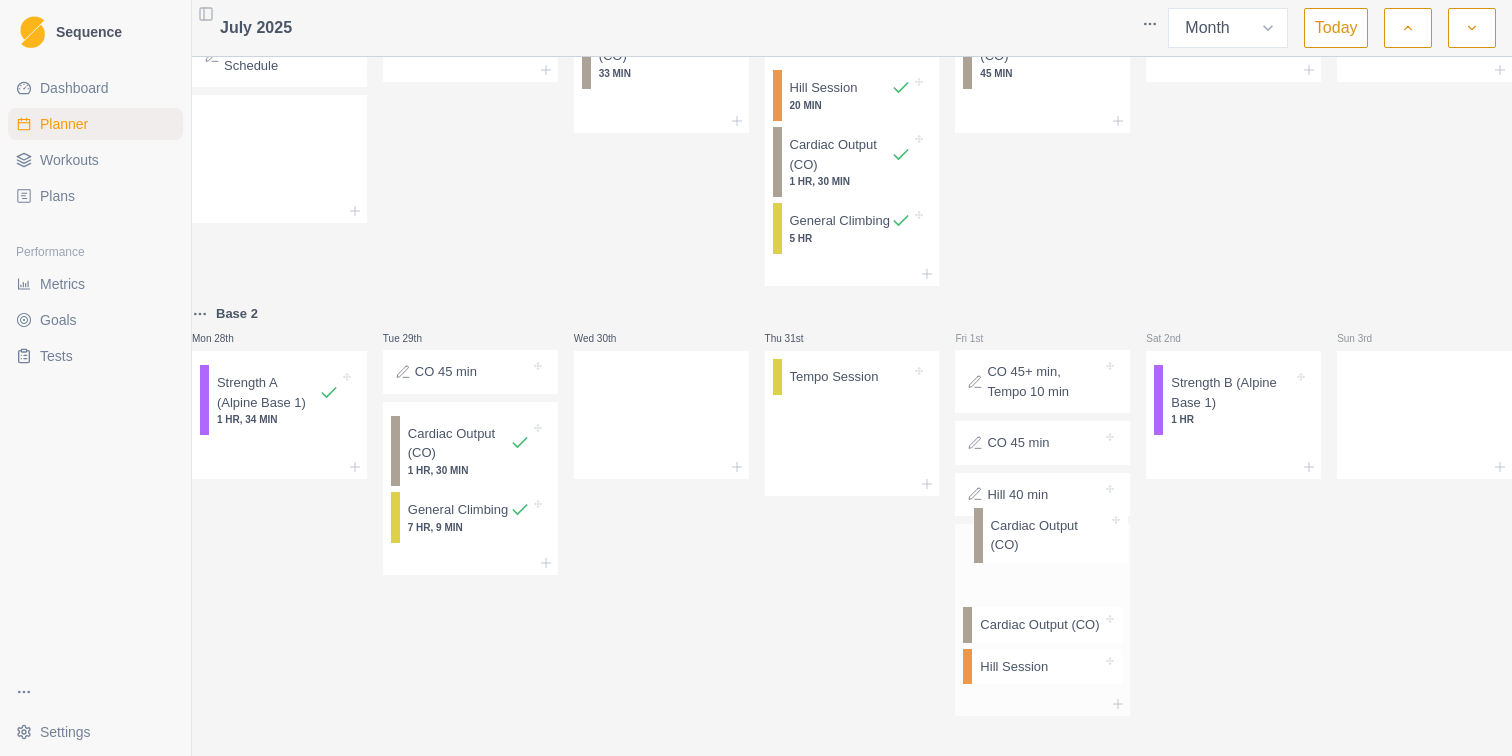 drag, startPoint x: 851, startPoint y: 483, endPoint x: 1050, endPoint y: 529, distance: 204.2474 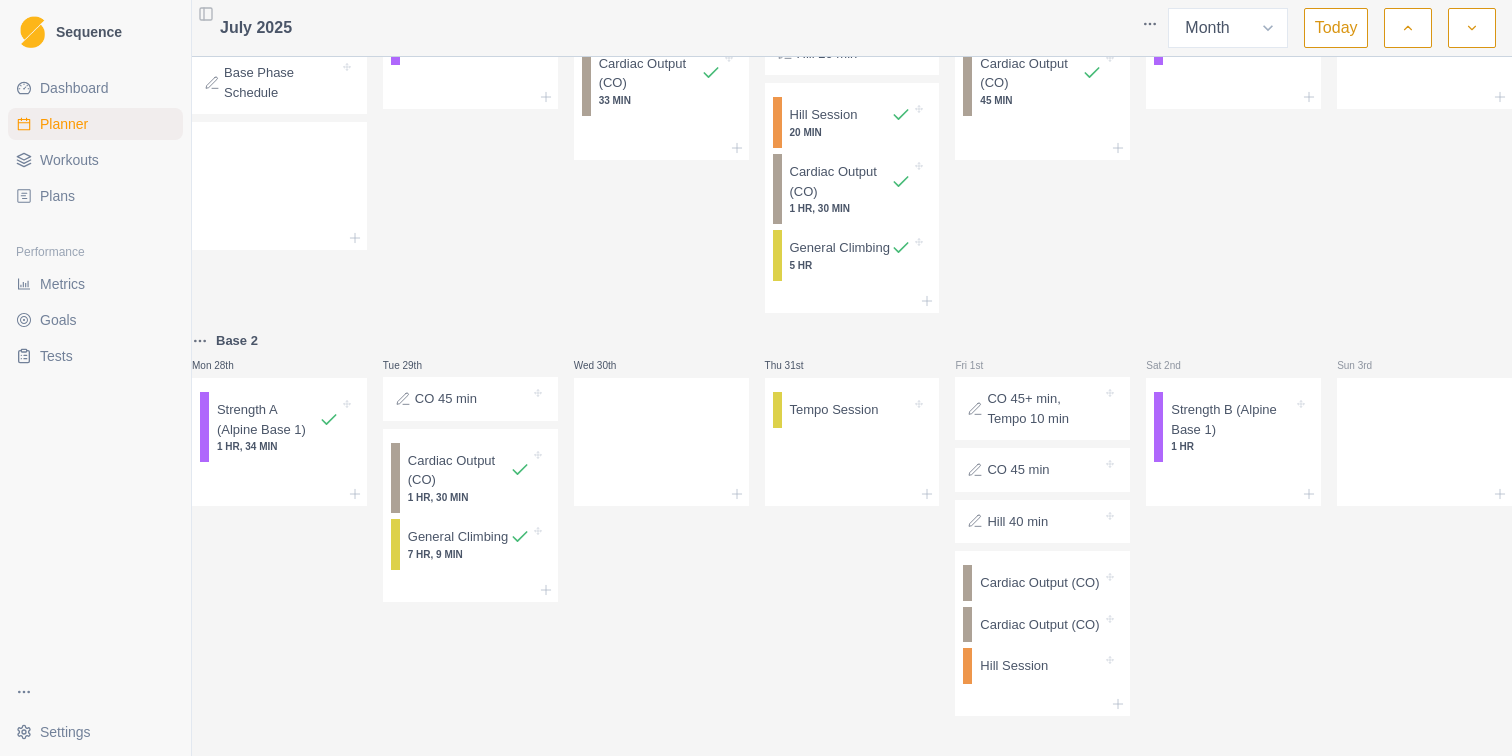 scroll, scrollTop: 900, scrollLeft: 0, axis: vertical 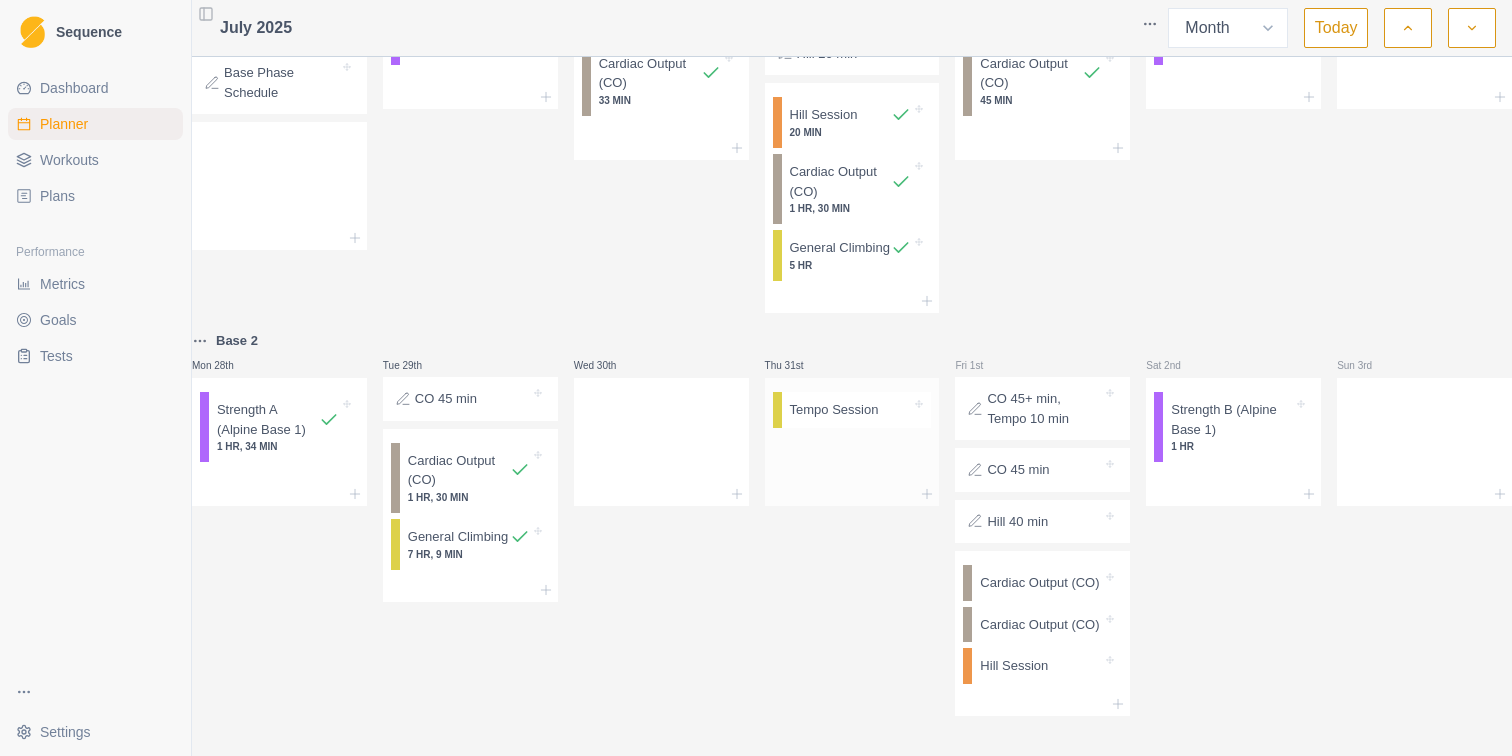 click on "Tempo Session" at bounding box center (834, 410) 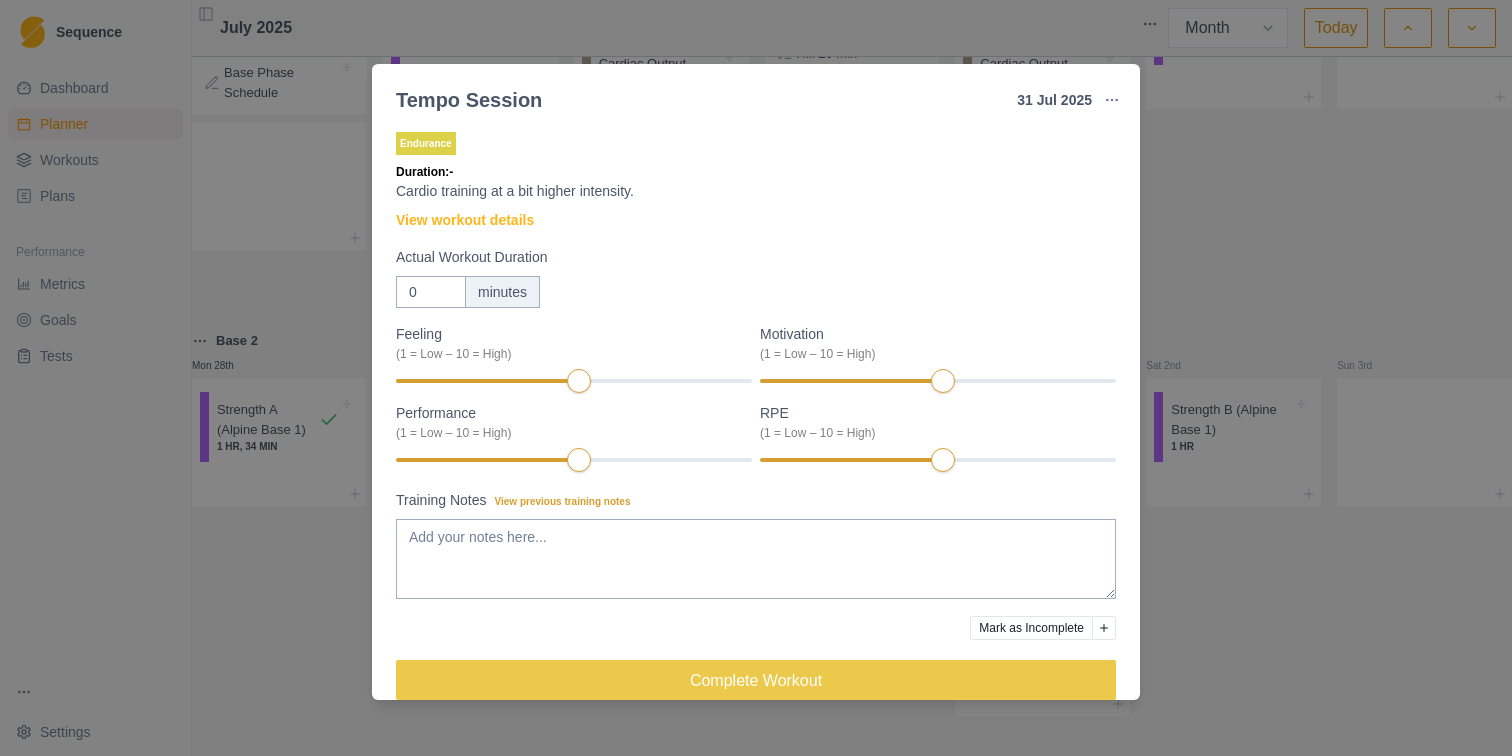 scroll, scrollTop: 28, scrollLeft: 0, axis: vertical 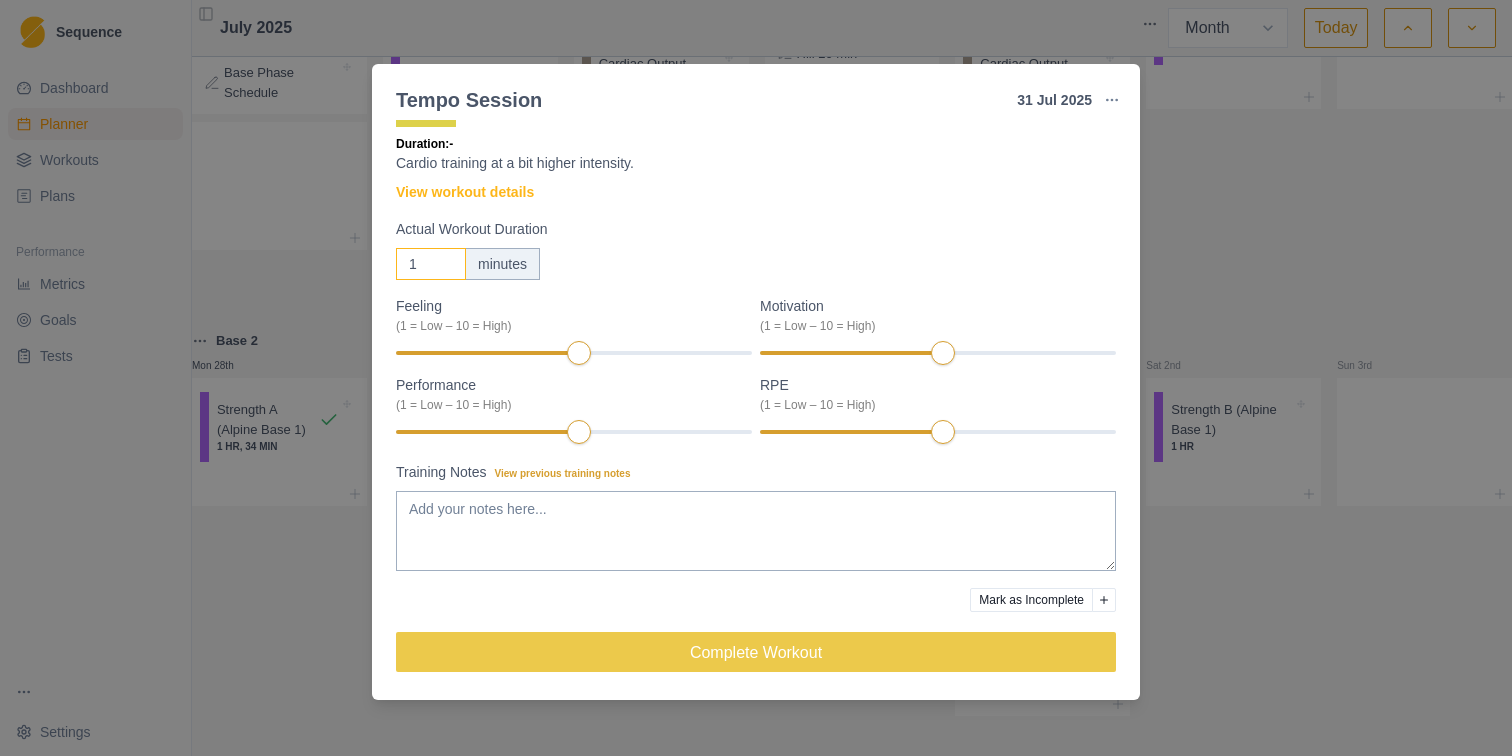 click on "1" at bounding box center [431, 264] 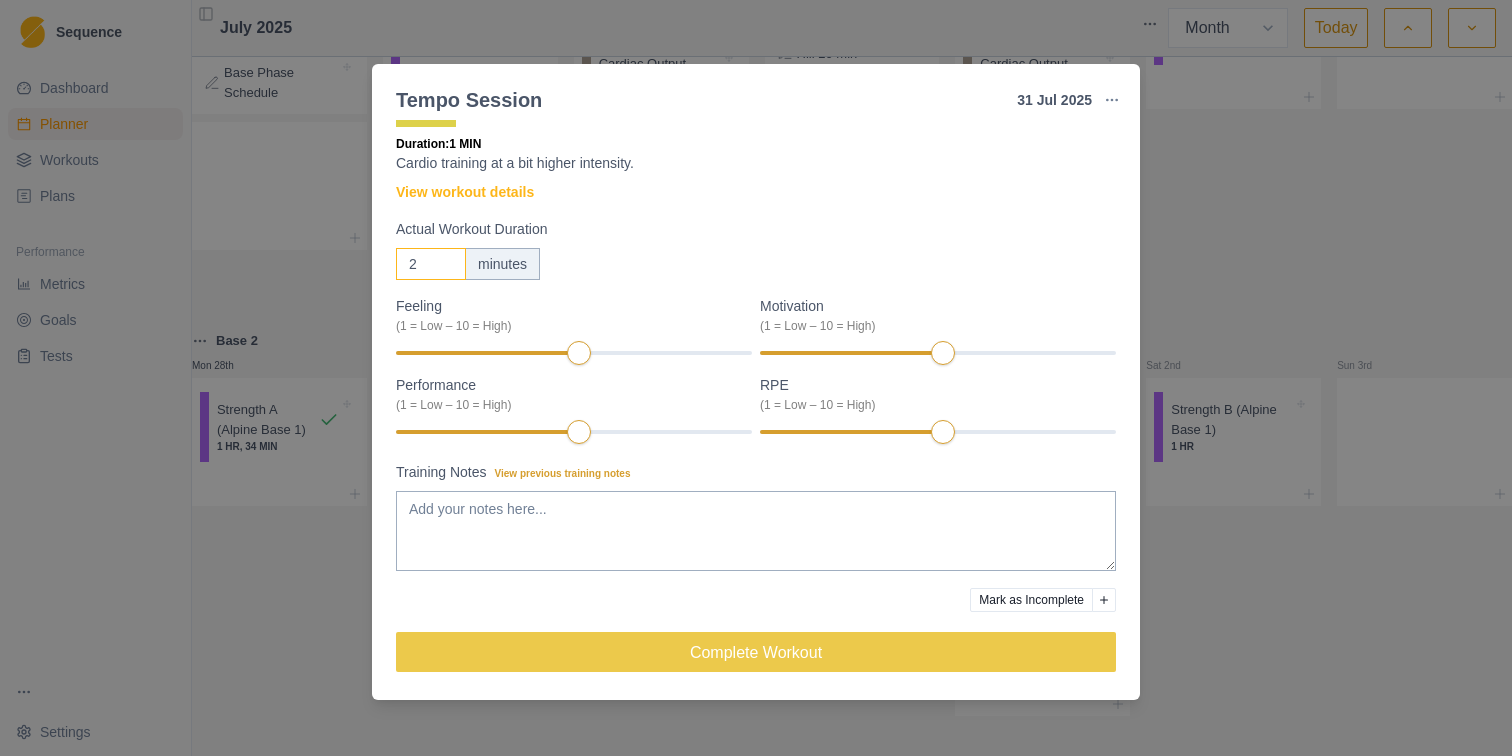 click on "2" at bounding box center [431, 264] 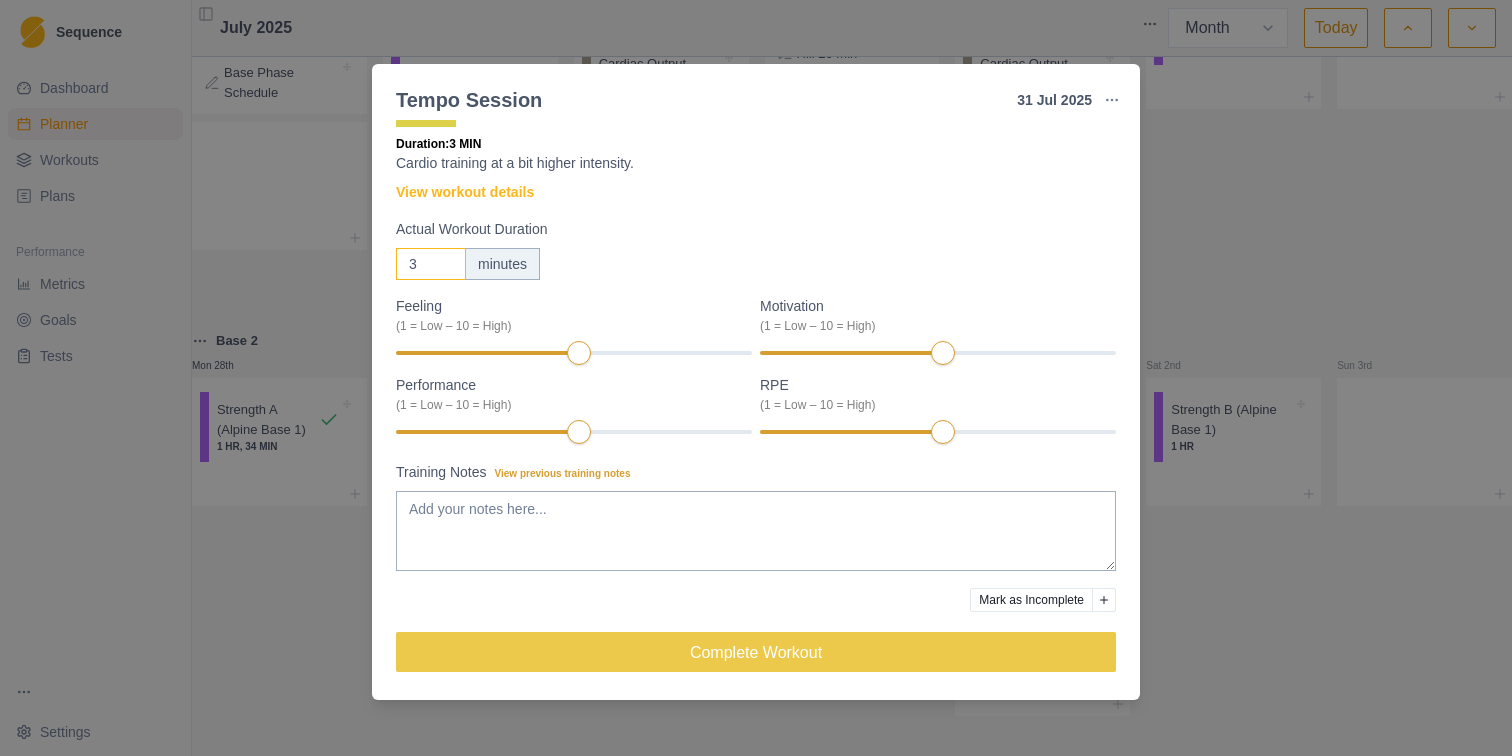 click on "3" at bounding box center (431, 264) 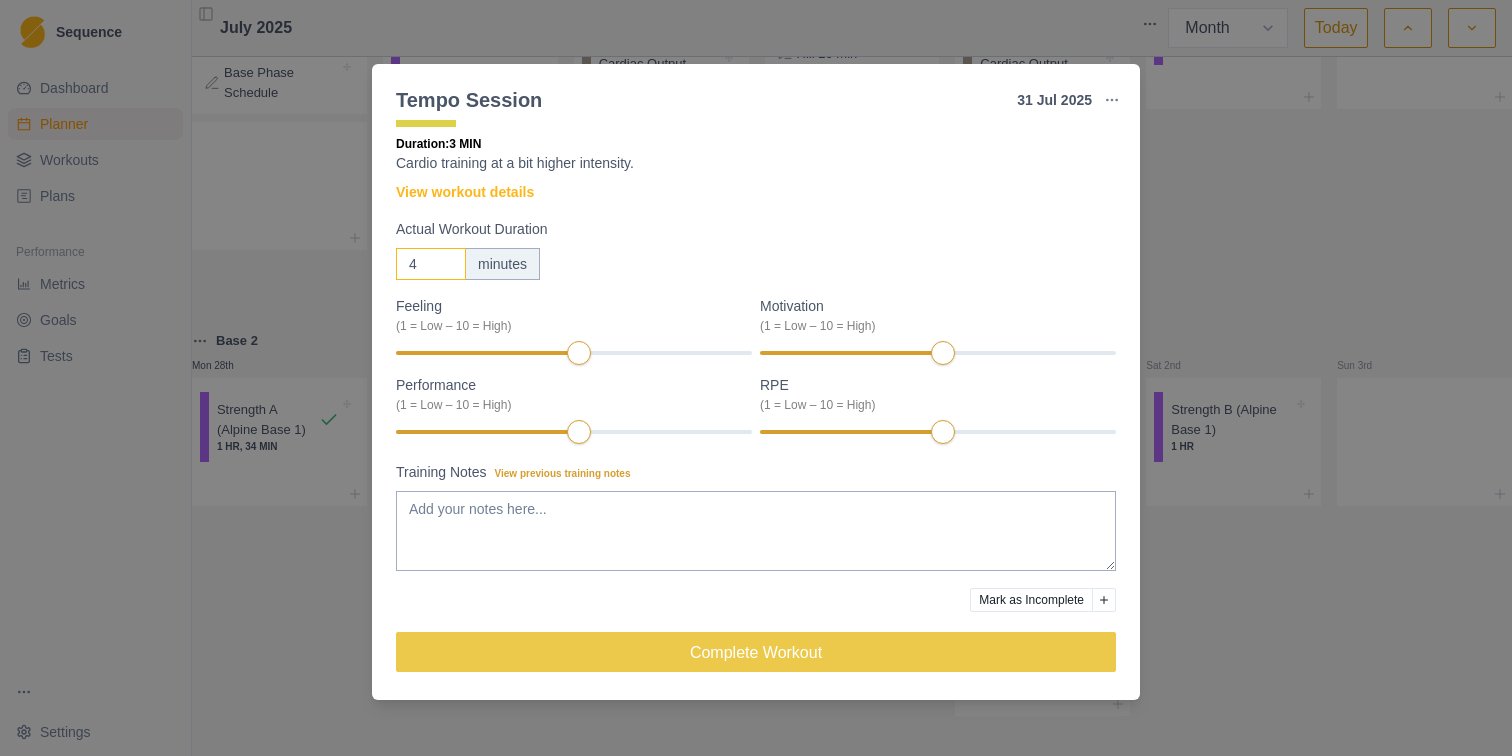 click on "4" at bounding box center [431, 264] 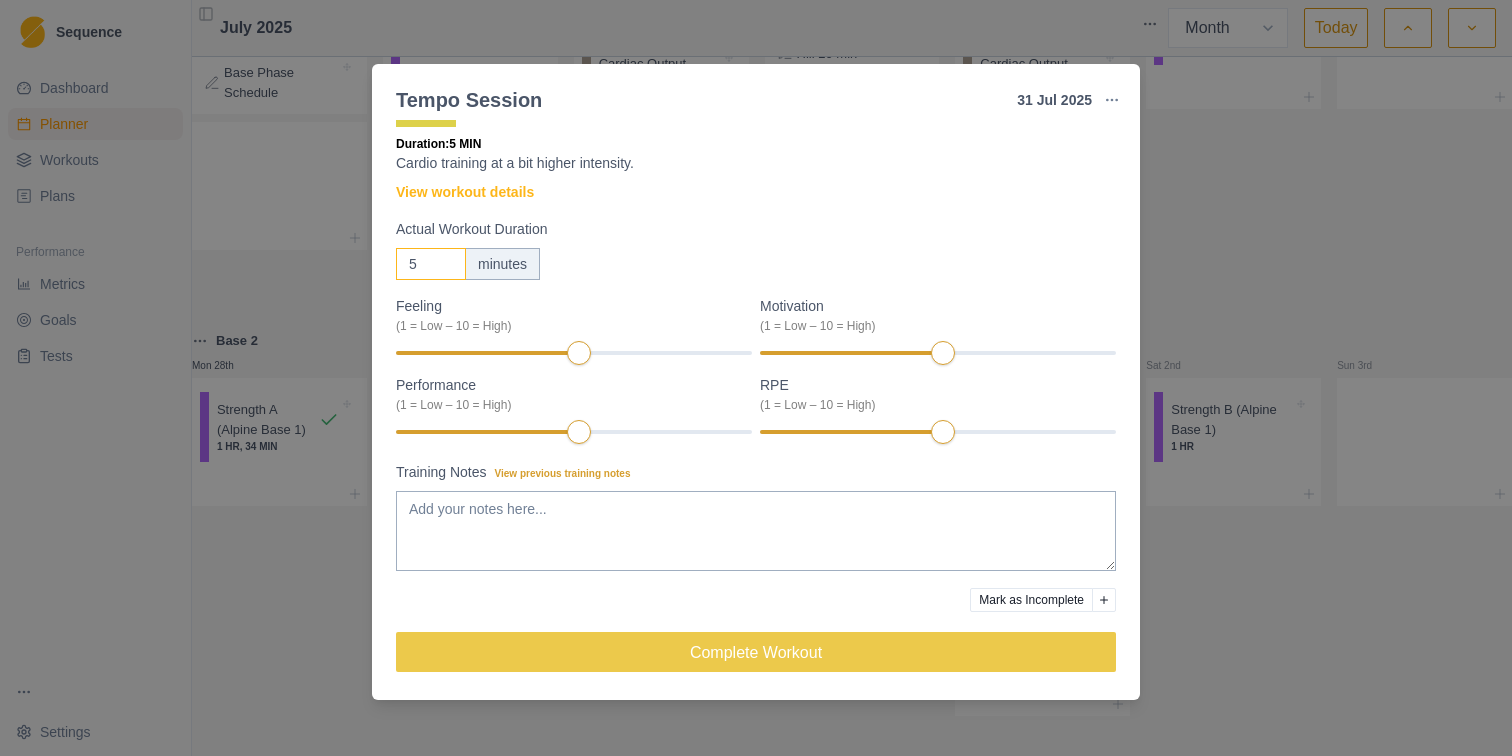 click on "5" at bounding box center (431, 264) 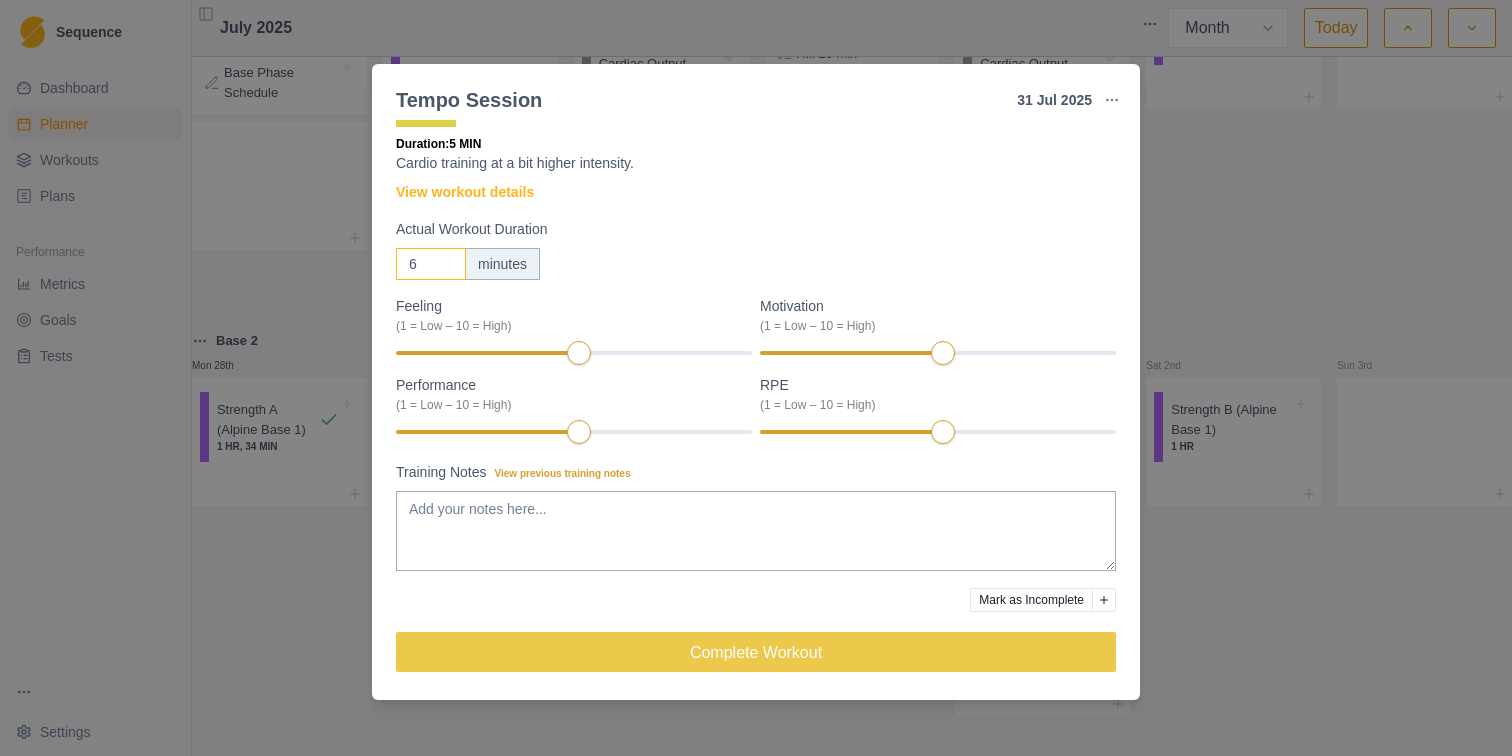 click on "6" at bounding box center [431, 264] 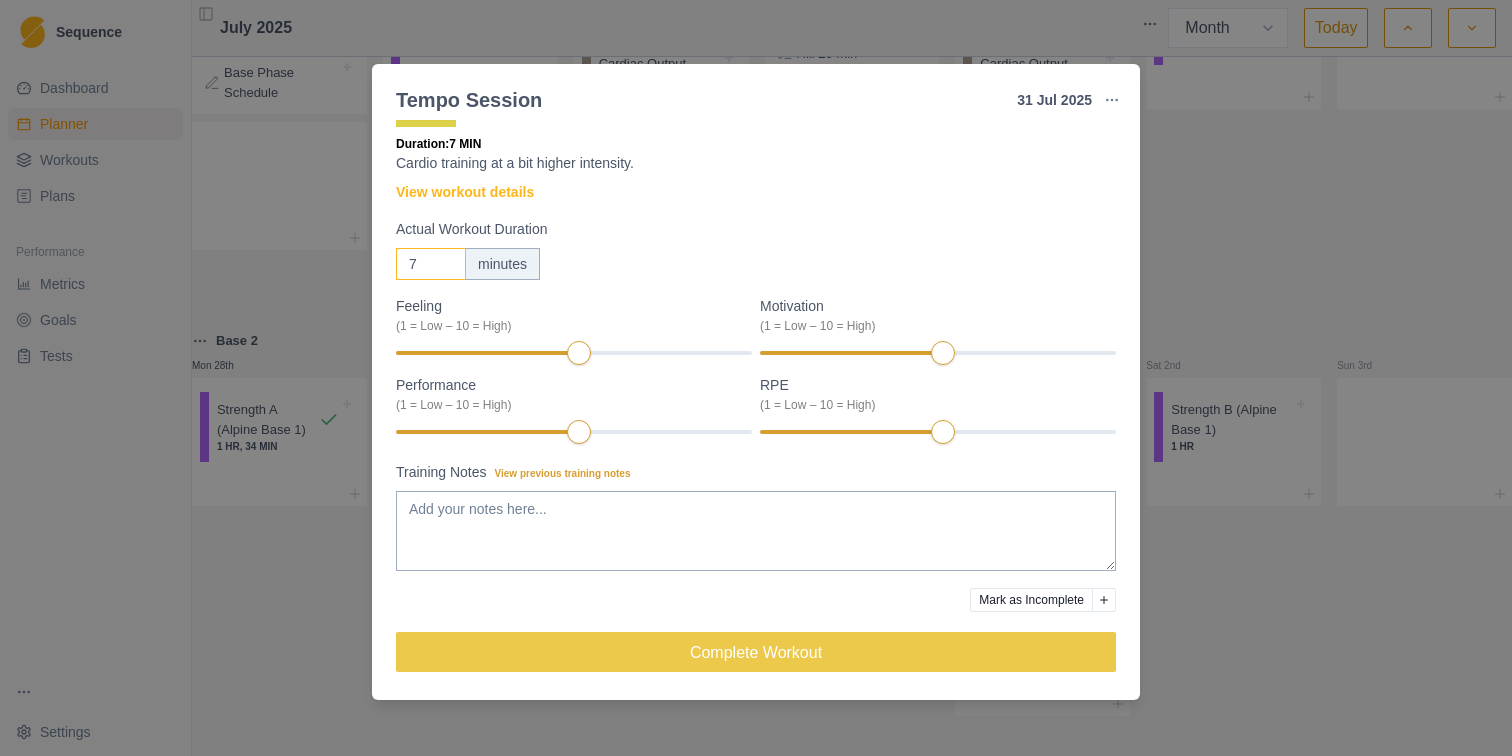 click on "7" at bounding box center [431, 264] 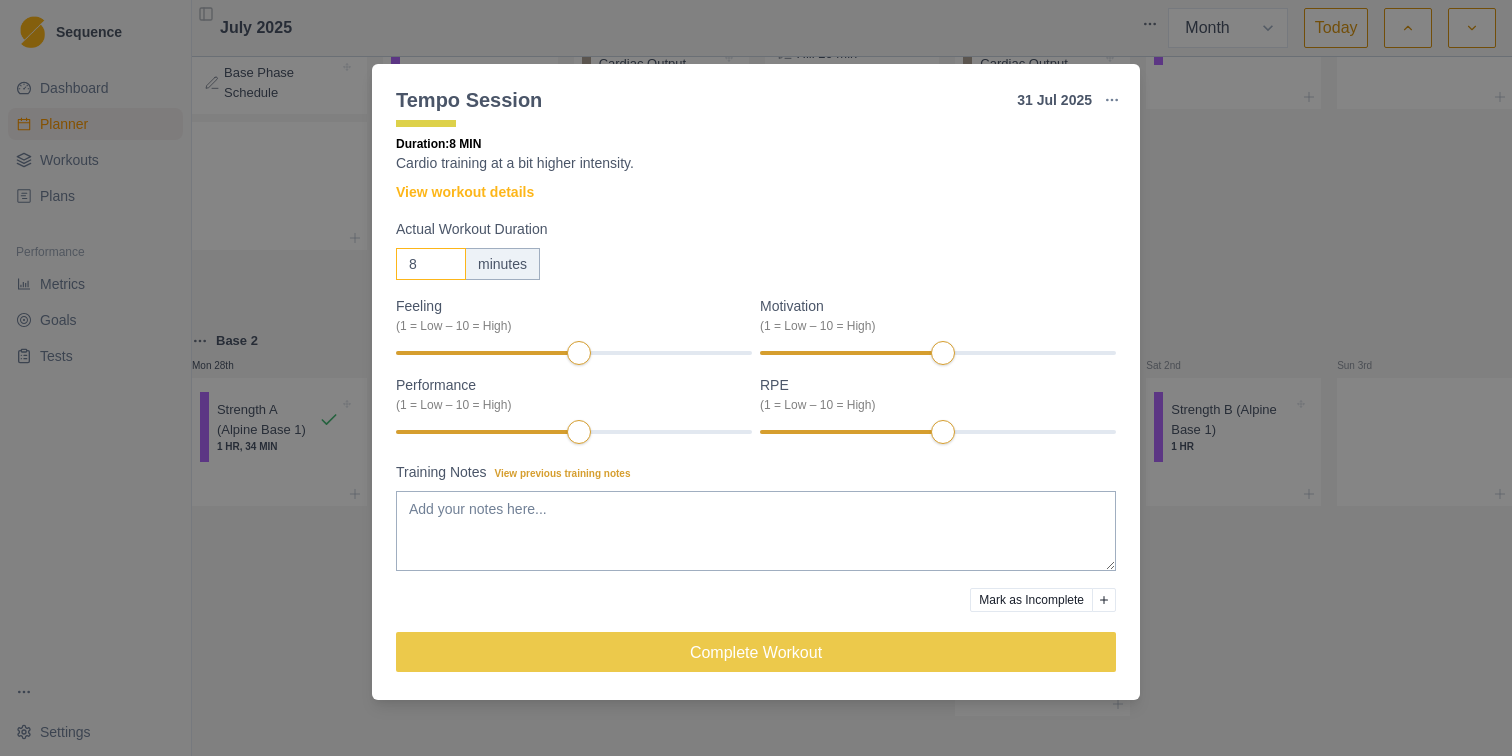 click on "8" at bounding box center [431, 264] 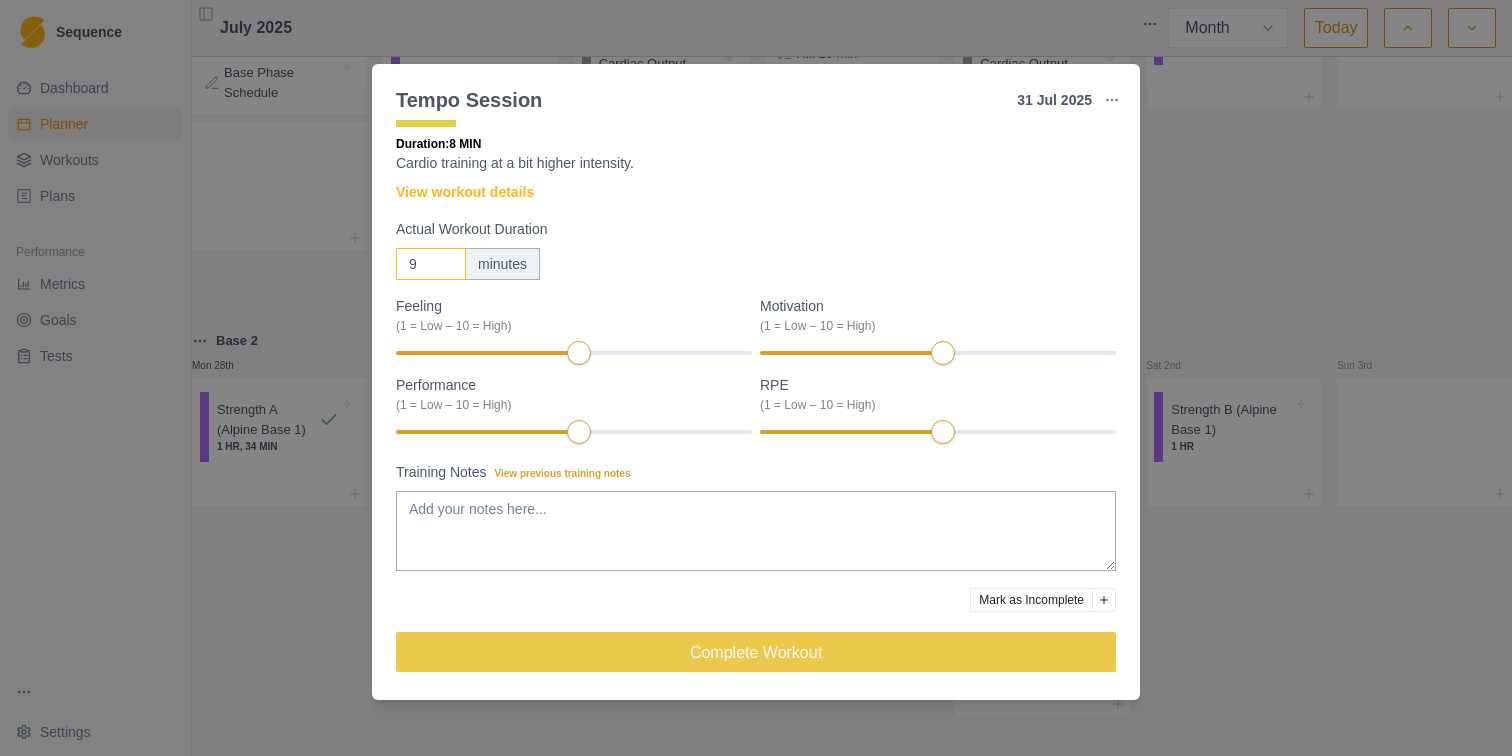 click on "9" at bounding box center [431, 264] 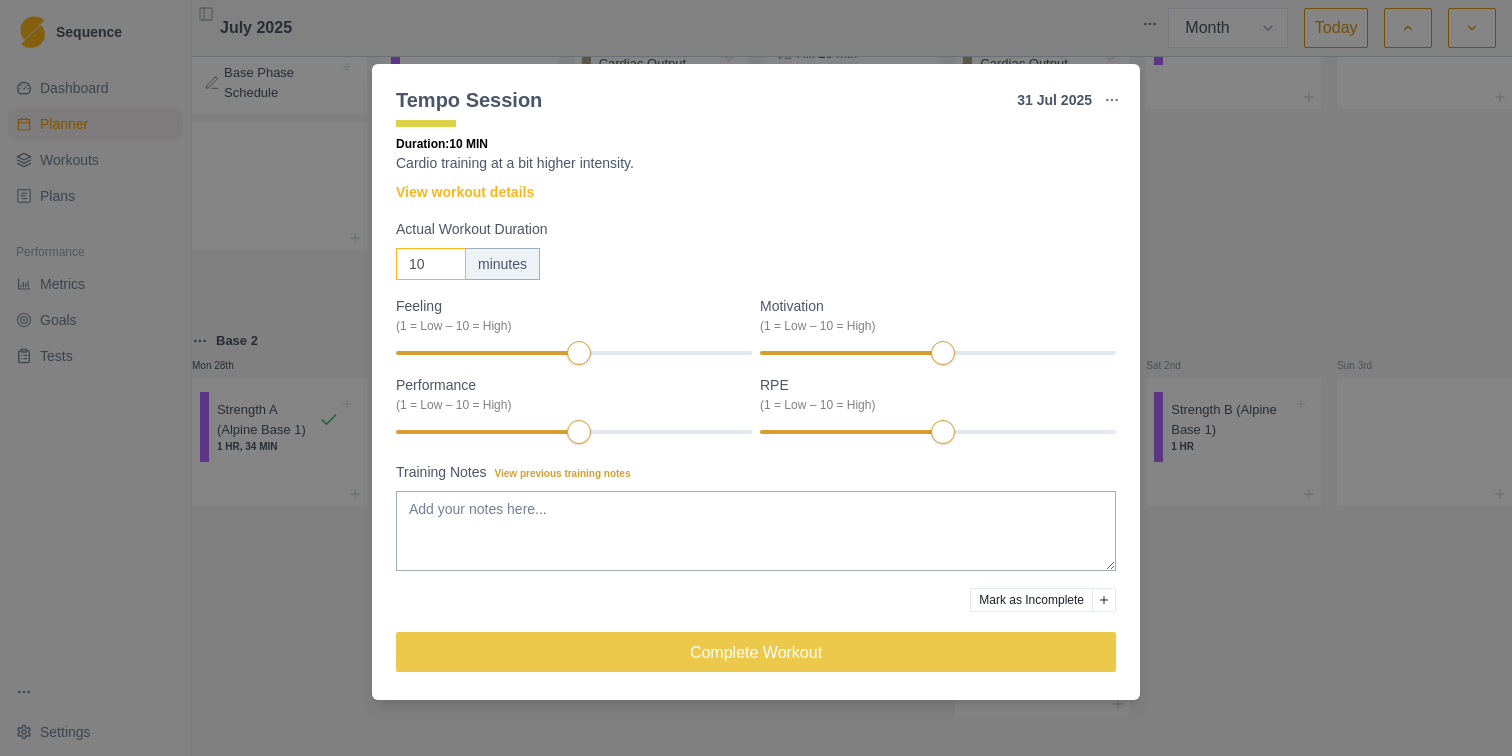 click on "10" at bounding box center (431, 264) 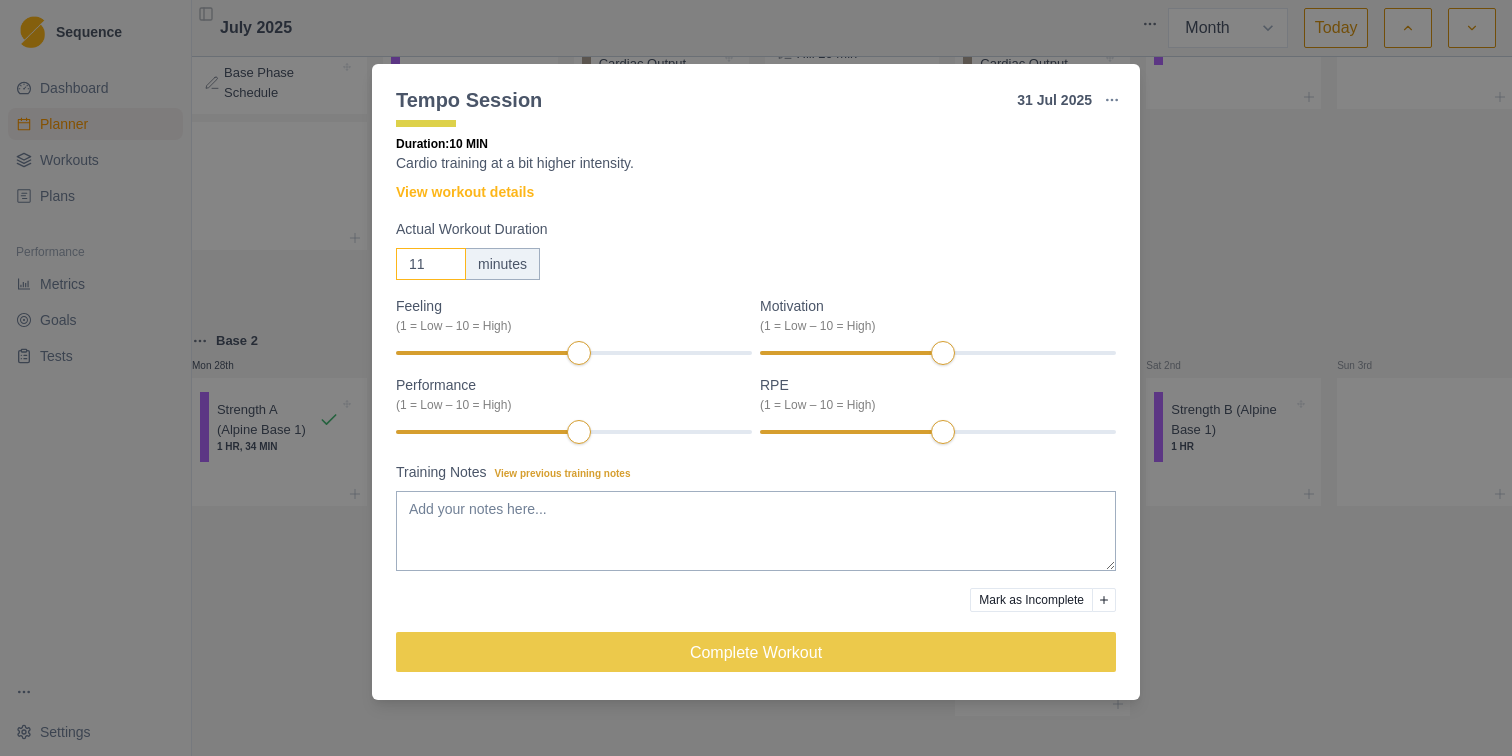 click on "11" at bounding box center [431, 264] 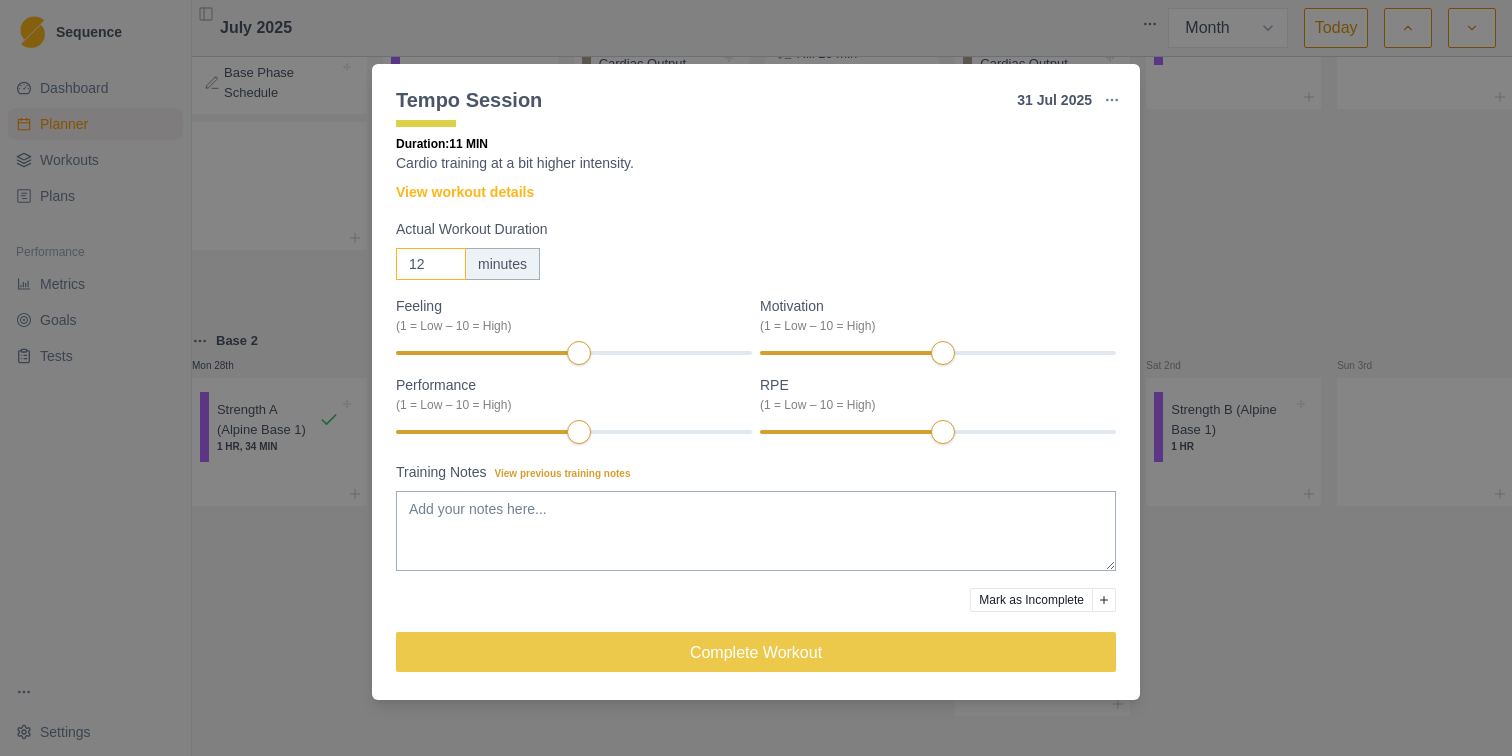 click on "12" at bounding box center [431, 264] 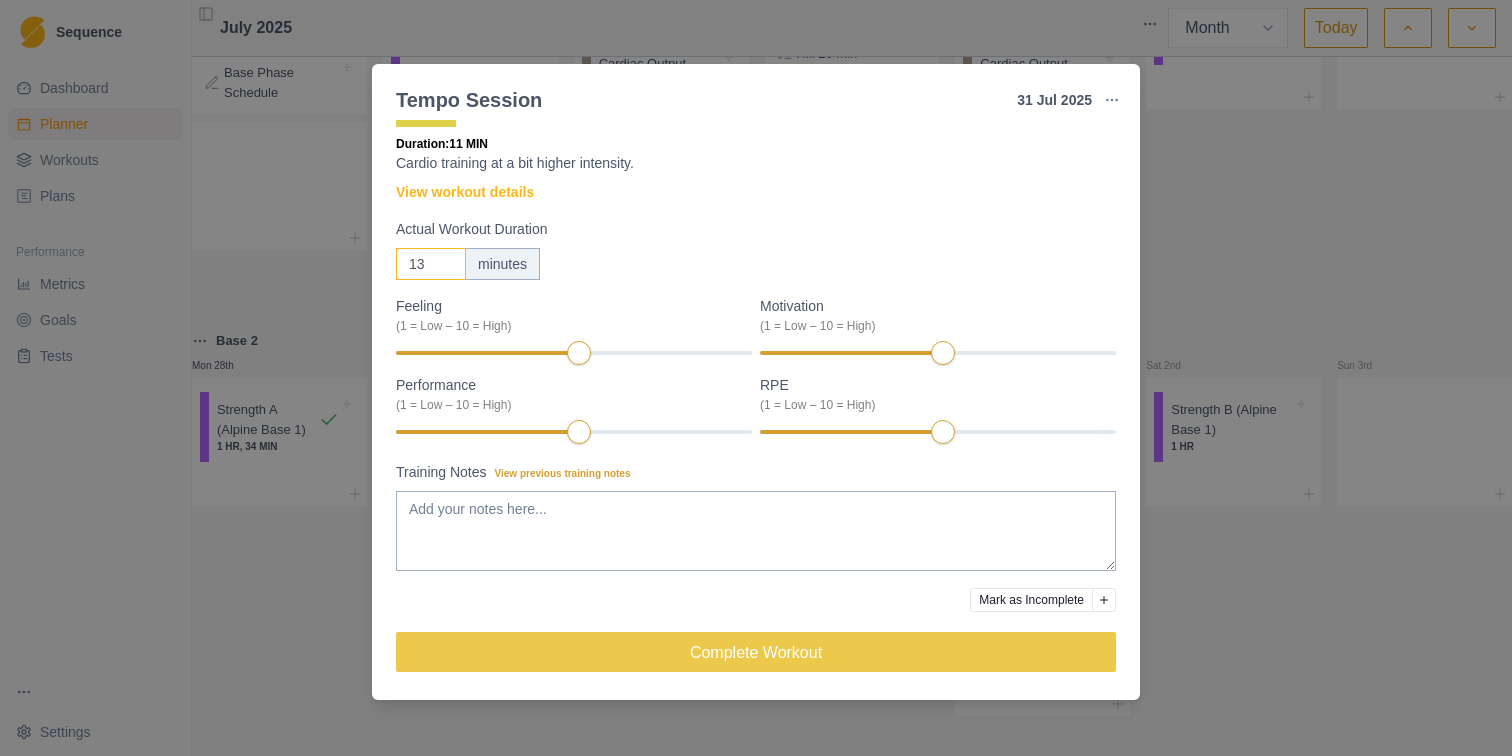 click on "13" at bounding box center (431, 264) 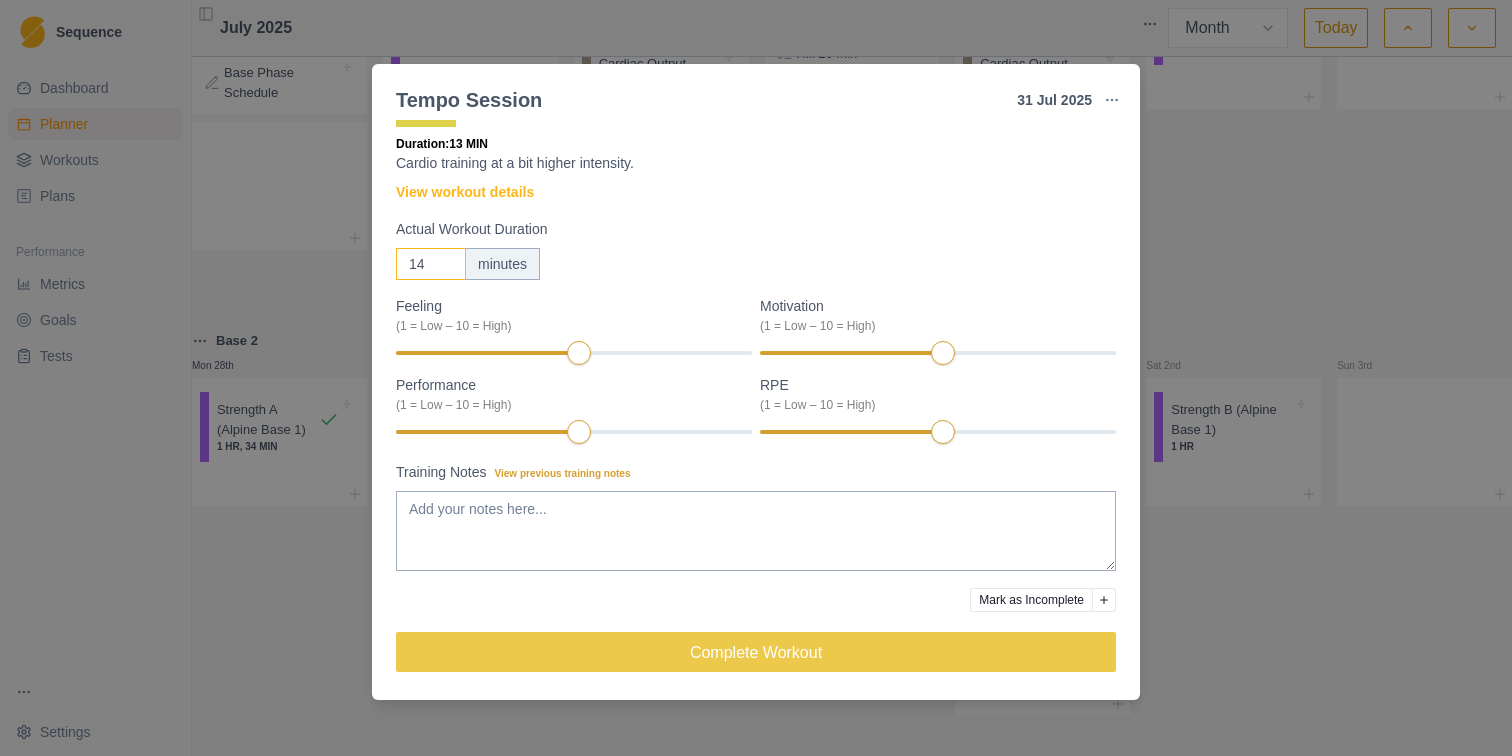 click on "14" at bounding box center (431, 264) 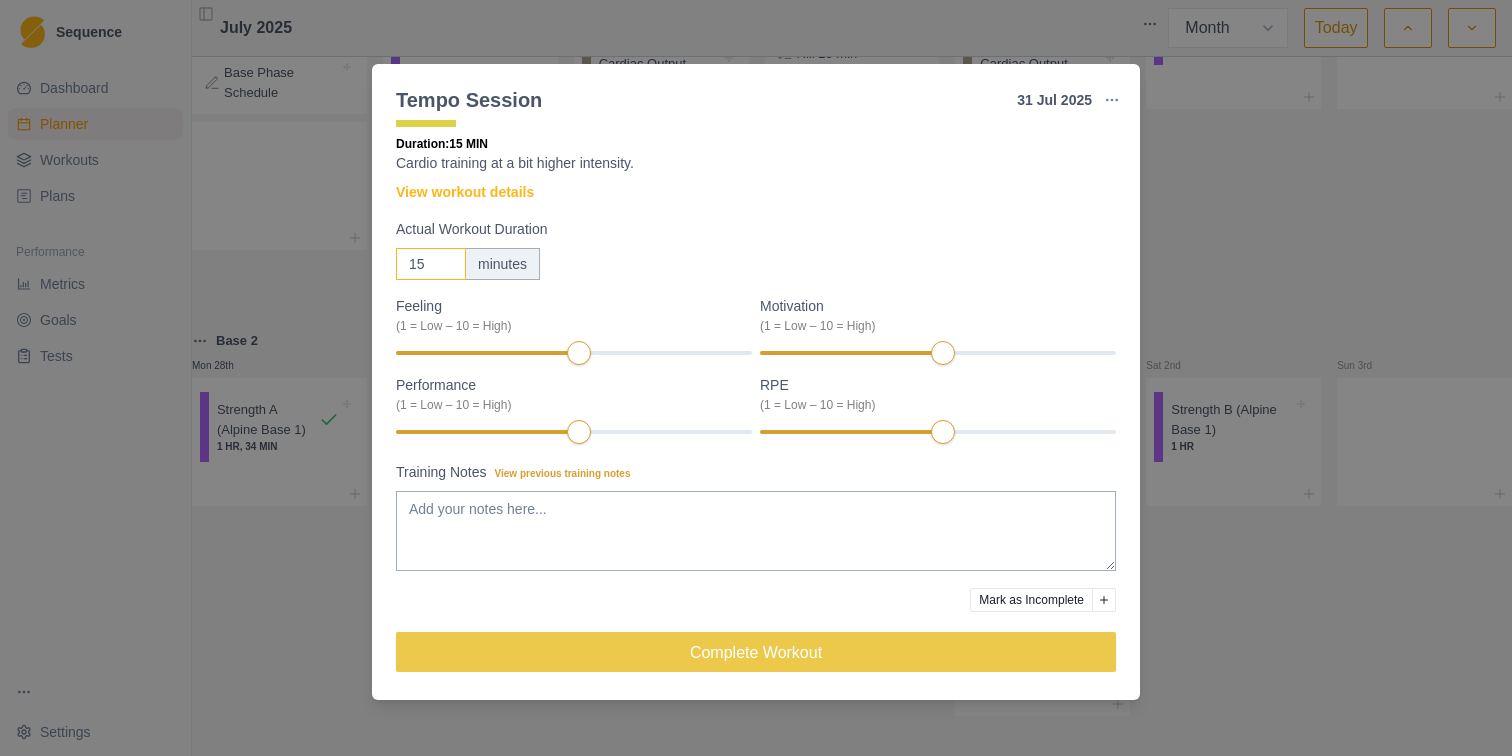 type on "15" 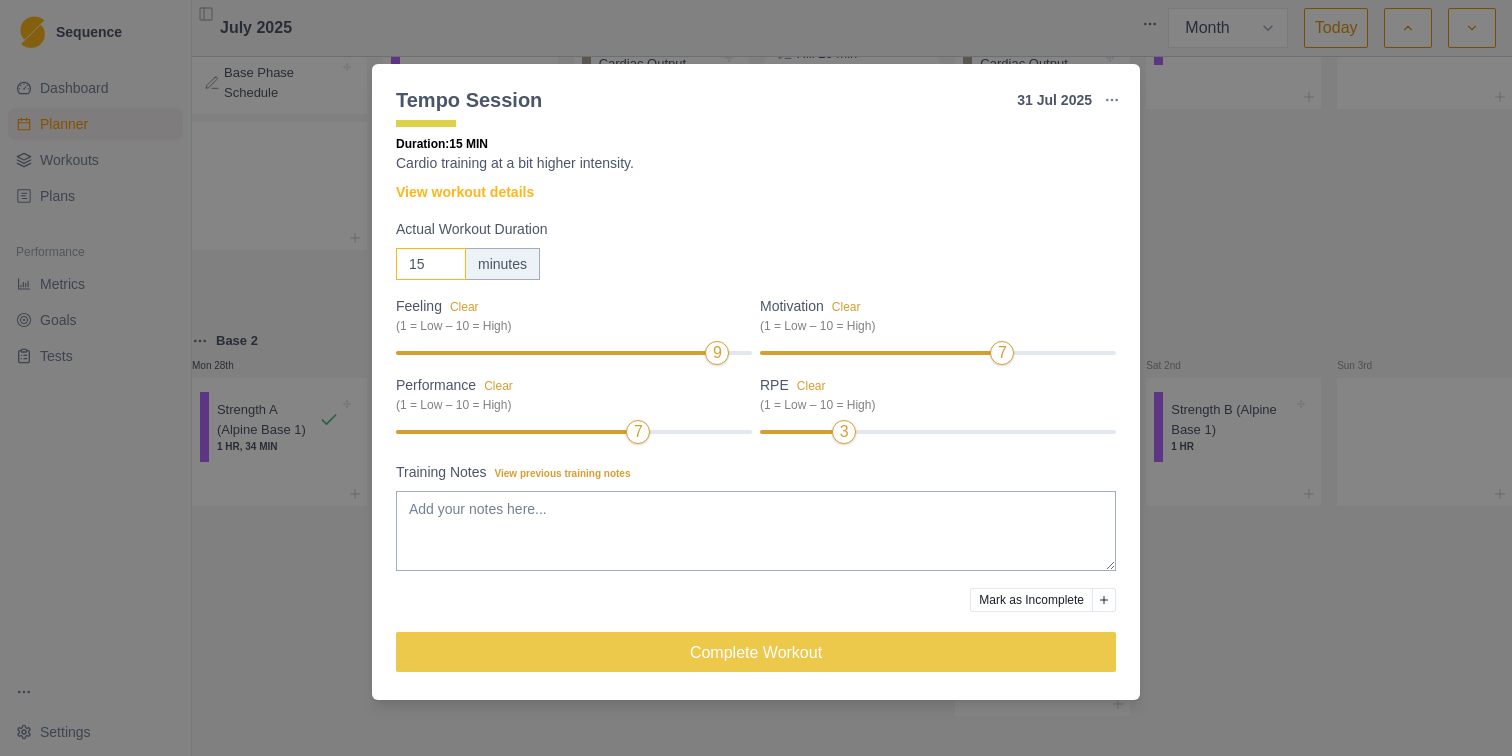click at bounding box center [514, 432] 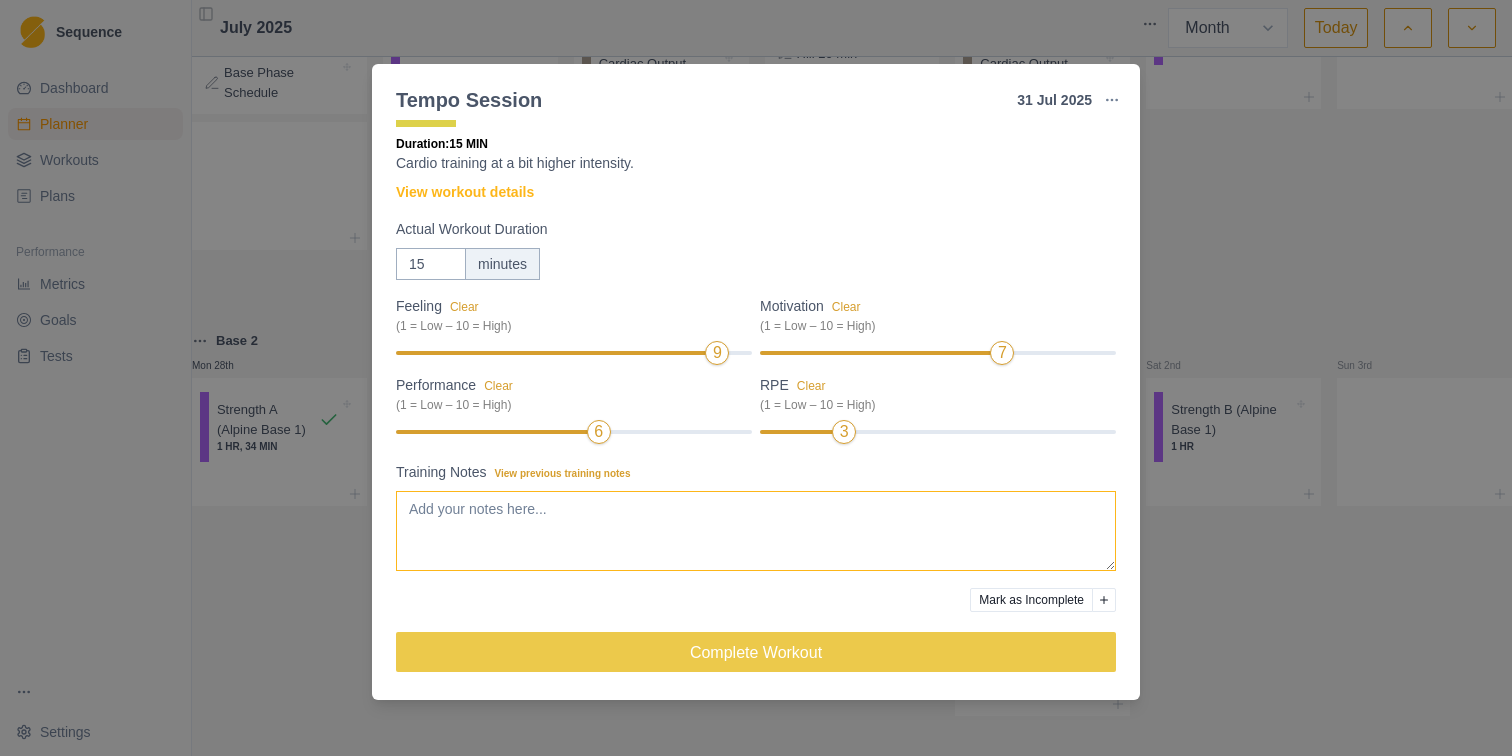 click on "Training Notes View previous training notes" at bounding box center [756, 531] 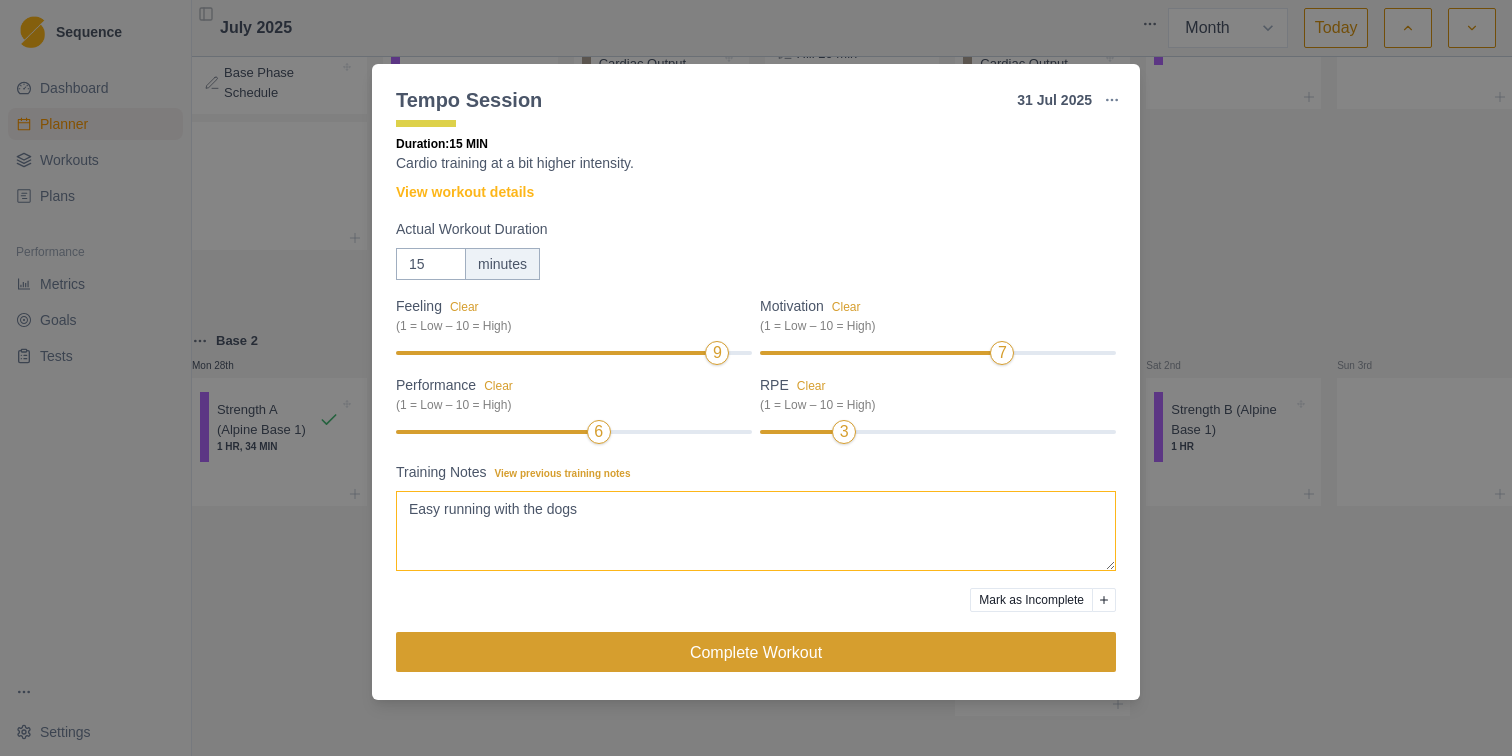 type on "Easy running with the dogs" 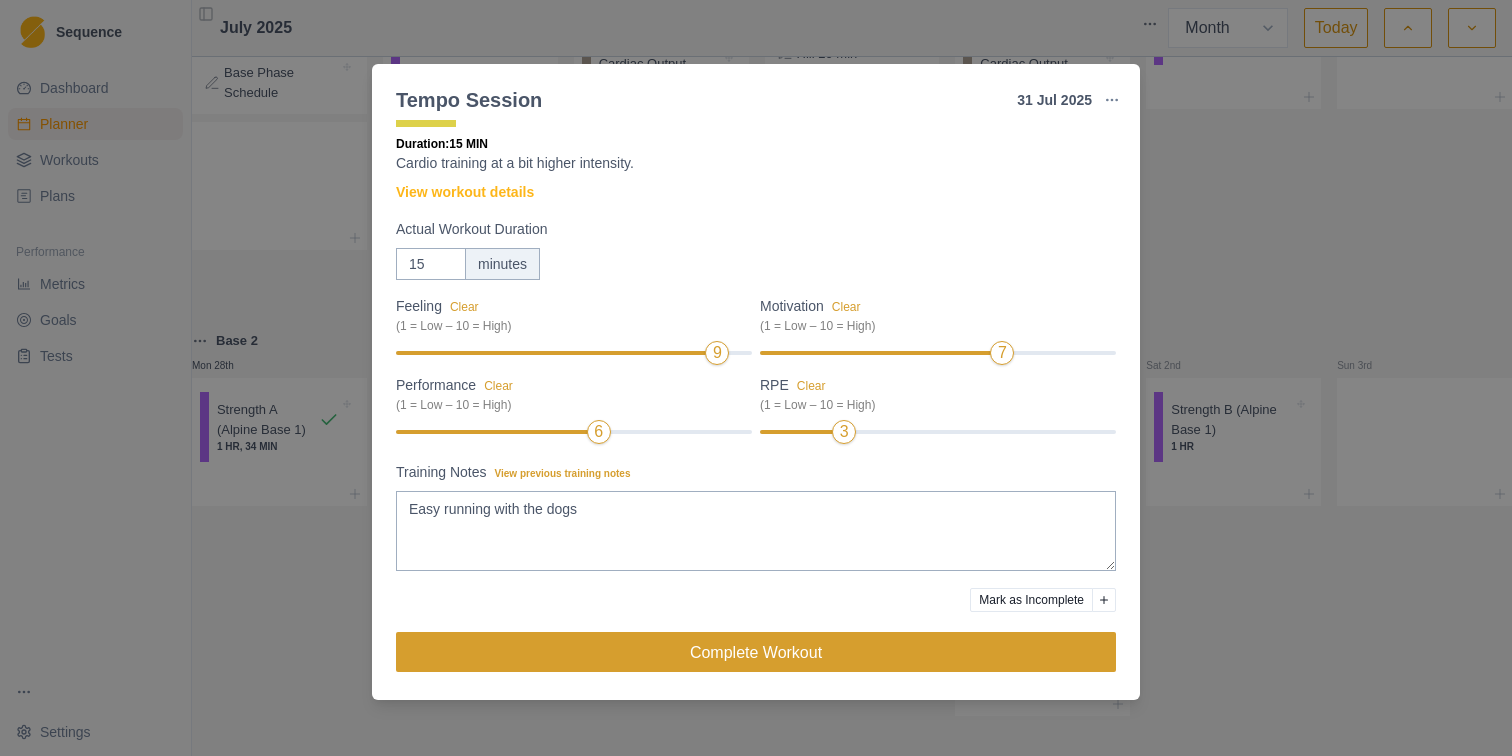 click on "Complete Workout" at bounding box center (756, 652) 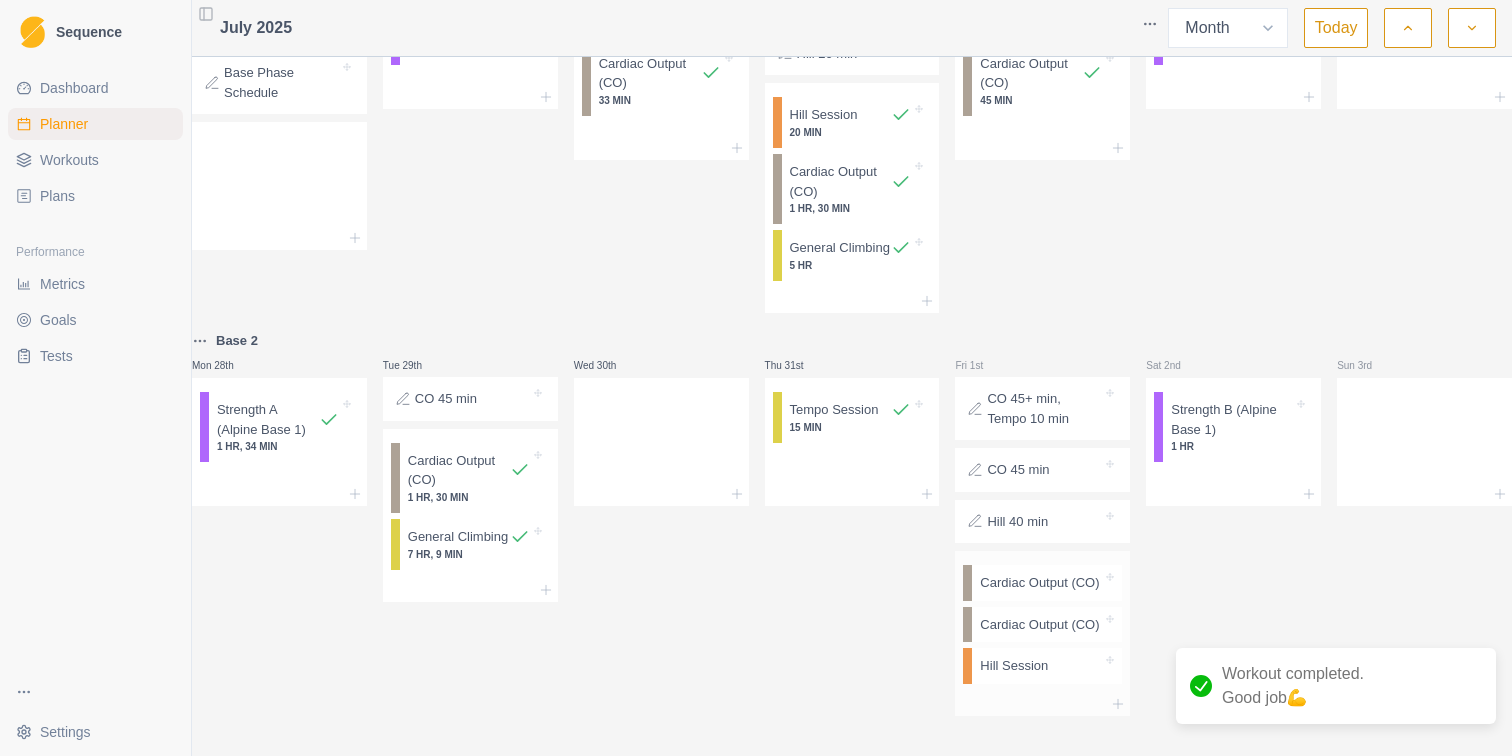 click on "Cardiac Output (CO)" at bounding box center (1039, 583) 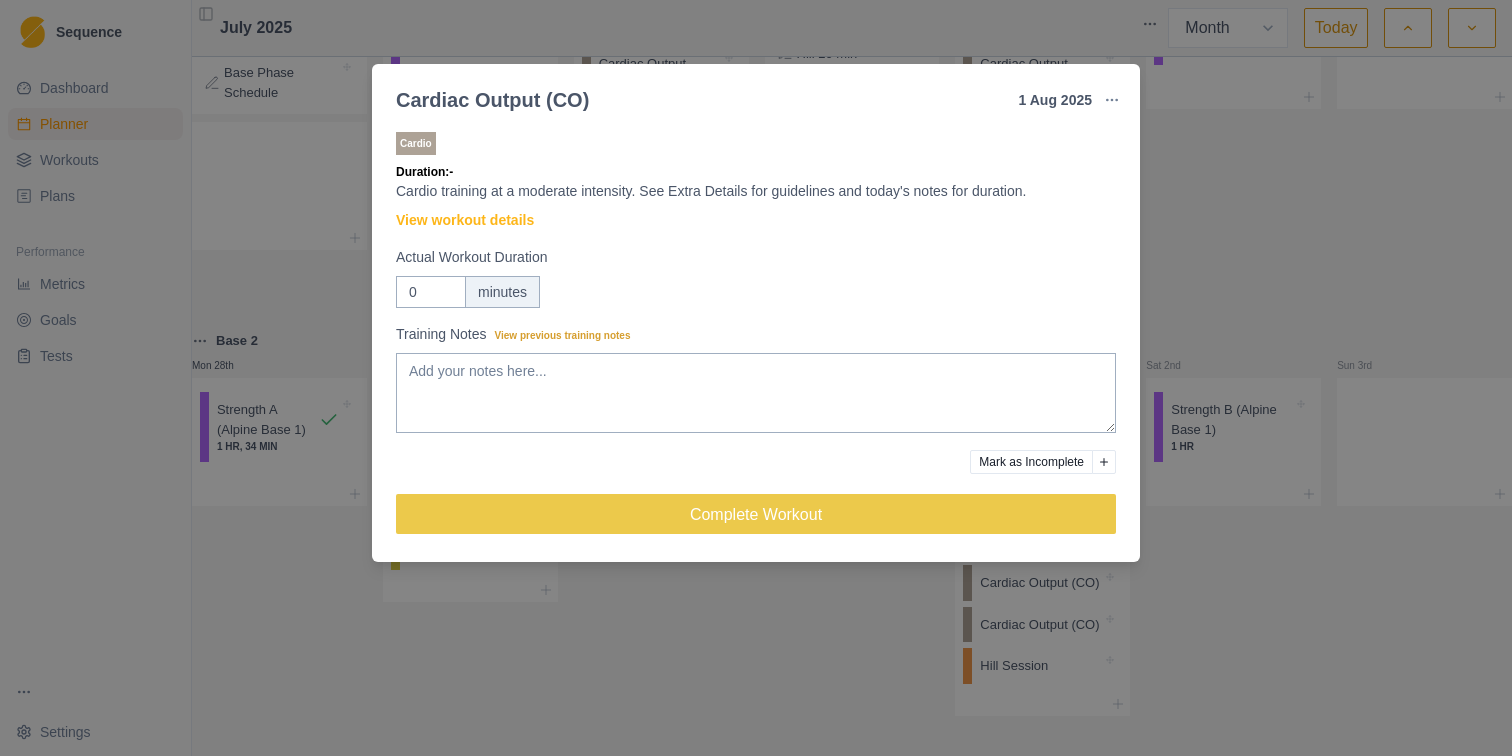 click on "Cardiac Output (CO) 1 [MONTH] [YEAR] Link To Goal View Workout Metrics Edit Original Workout Reschedule Workout Remove From Schedule Cardio Duration:  - Cardio training at a moderate intensity.  See Extra Details for guidelines and today's notes for duration. View workout details Actual Workout Duration 0 minutes Training Notes View previous training notes Mark as Incomplete Complete Workout" at bounding box center [756, 378] 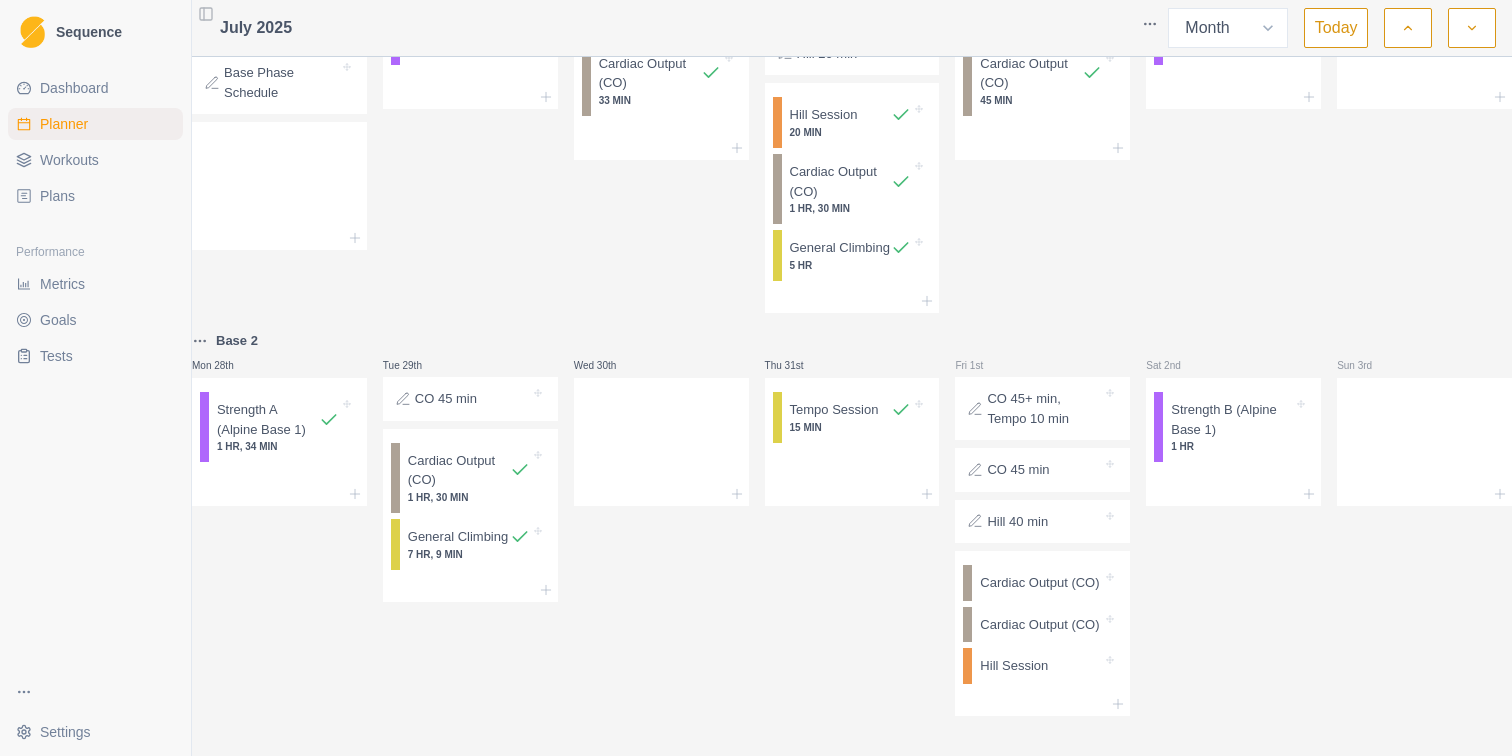 scroll, scrollTop: 952, scrollLeft: 0, axis: vertical 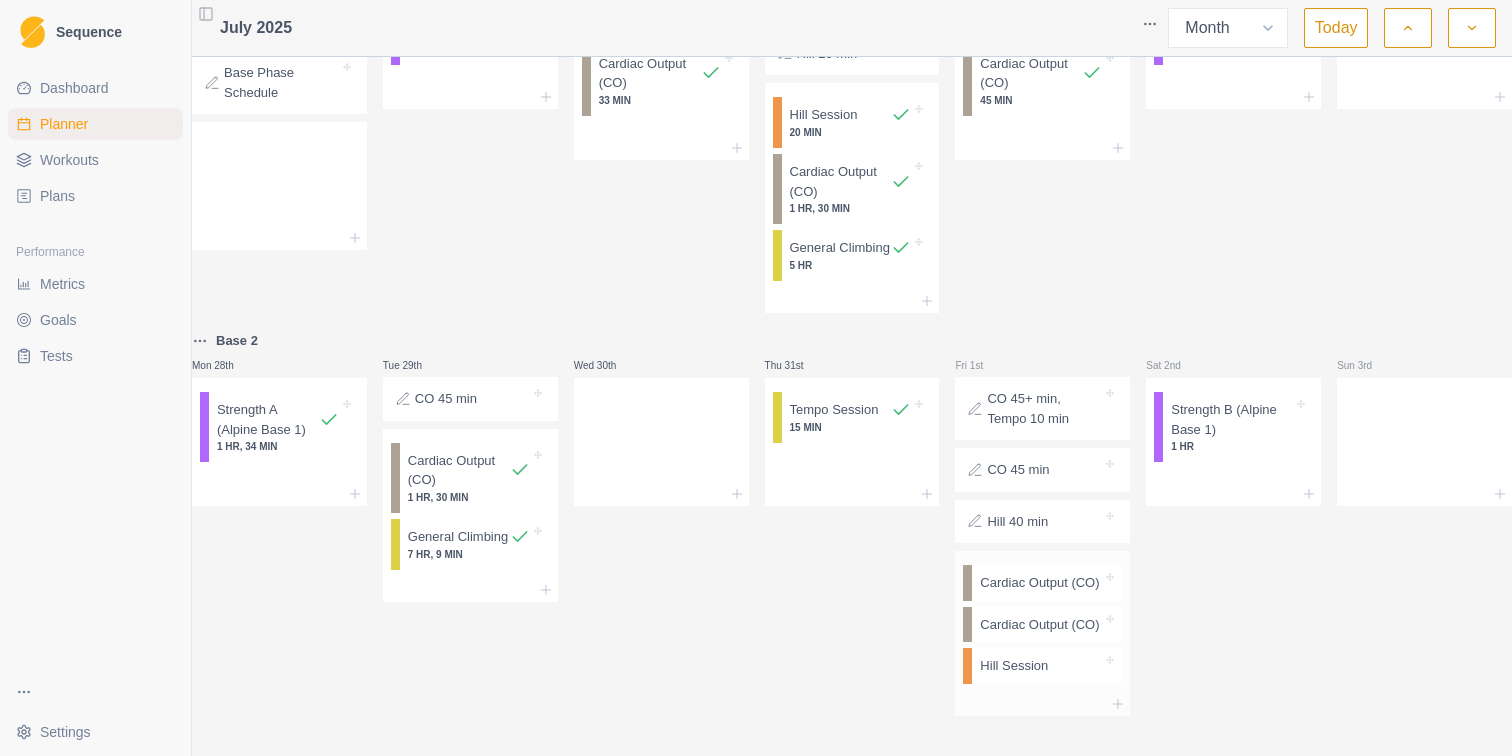 click on "Hill Session" at bounding box center (1047, 666) 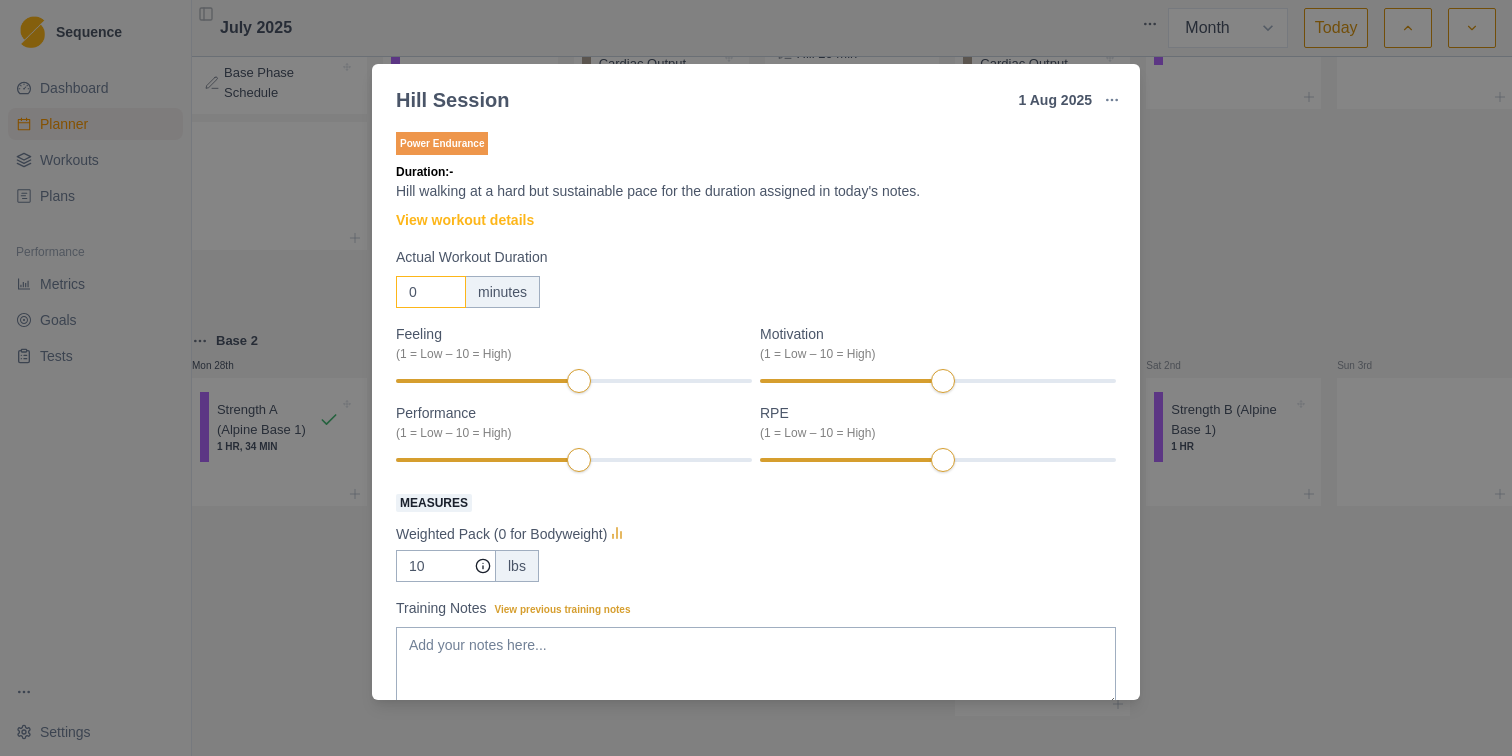 click on "0" at bounding box center (431, 292) 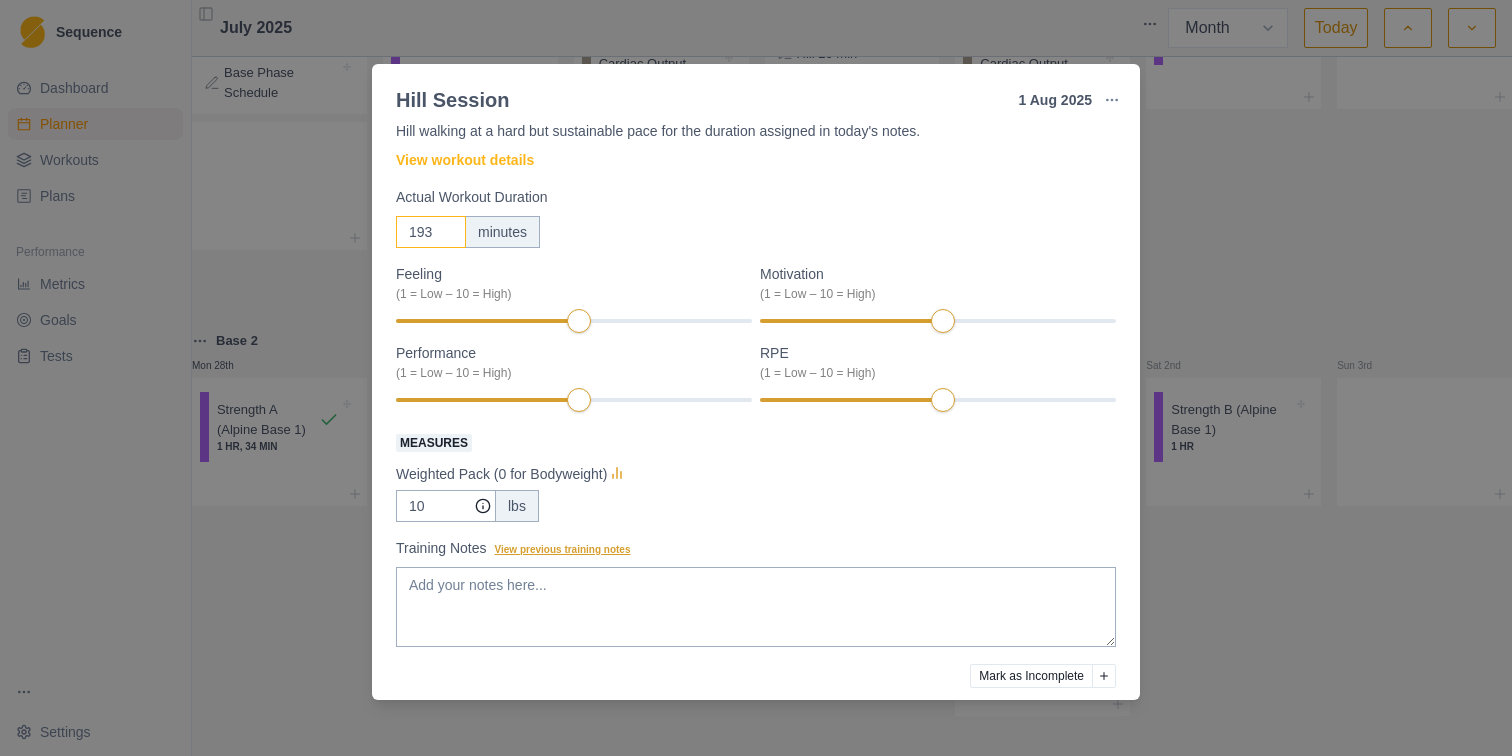 scroll, scrollTop: 76, scrollLeft: 0, axis: vertical 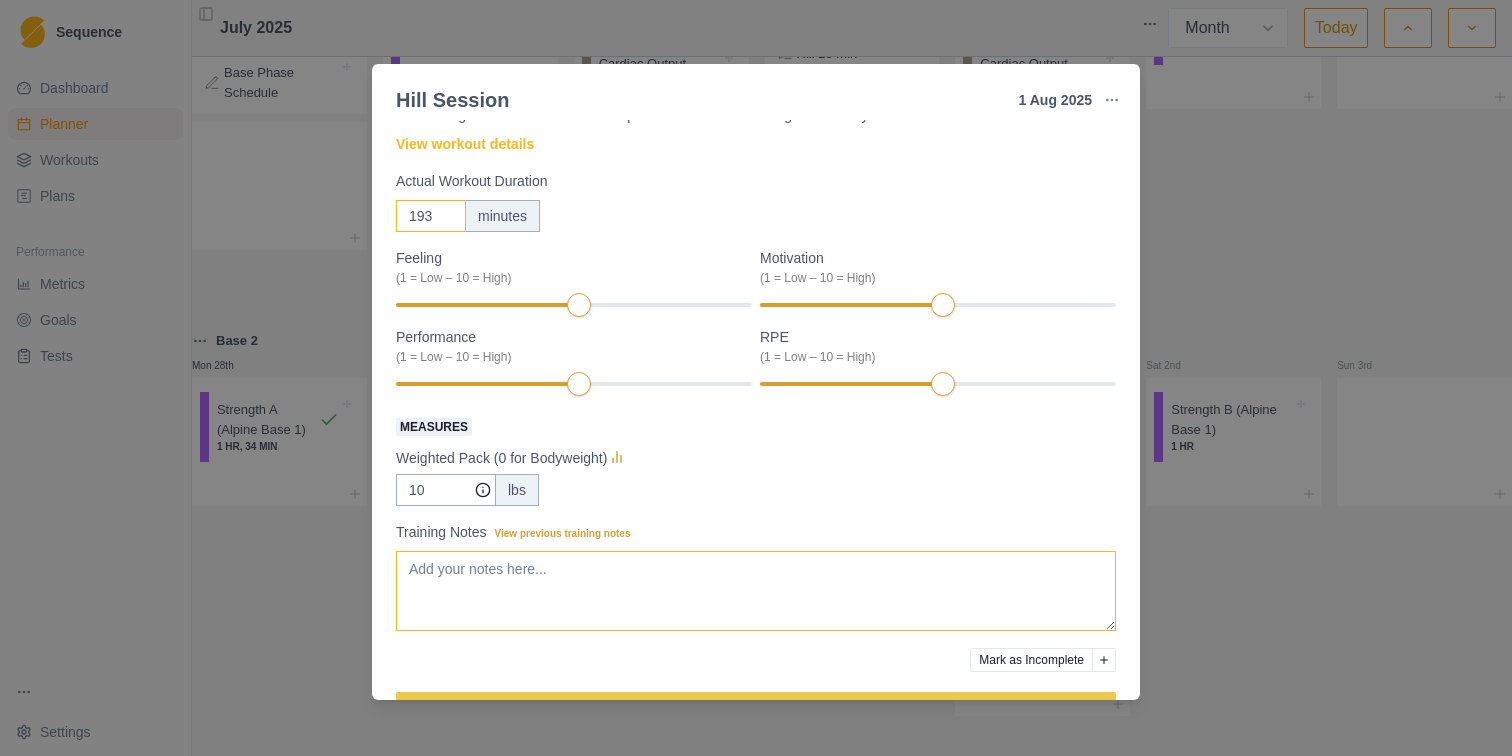 type on "193" 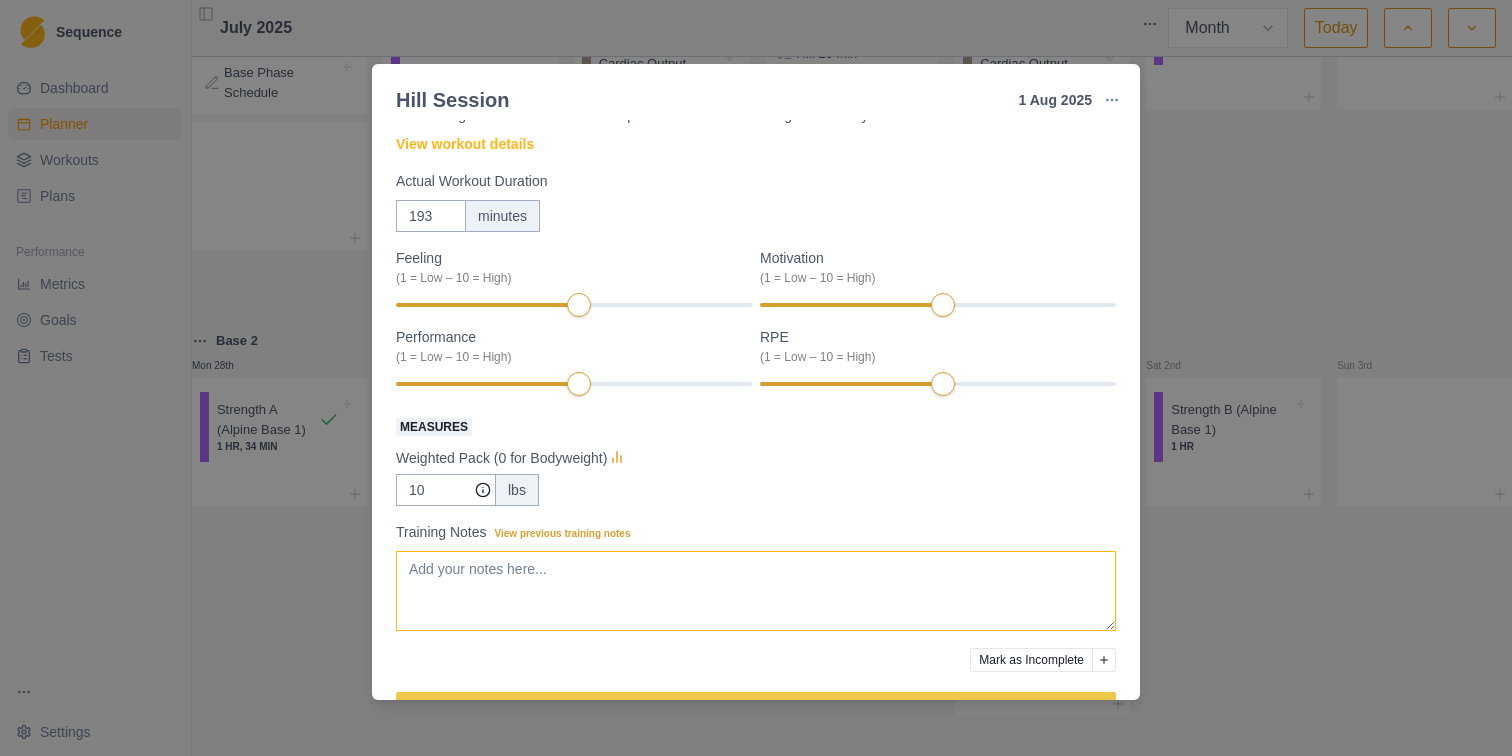 click on "Training Notes View previous training notes" at bounding box center (756, 591) 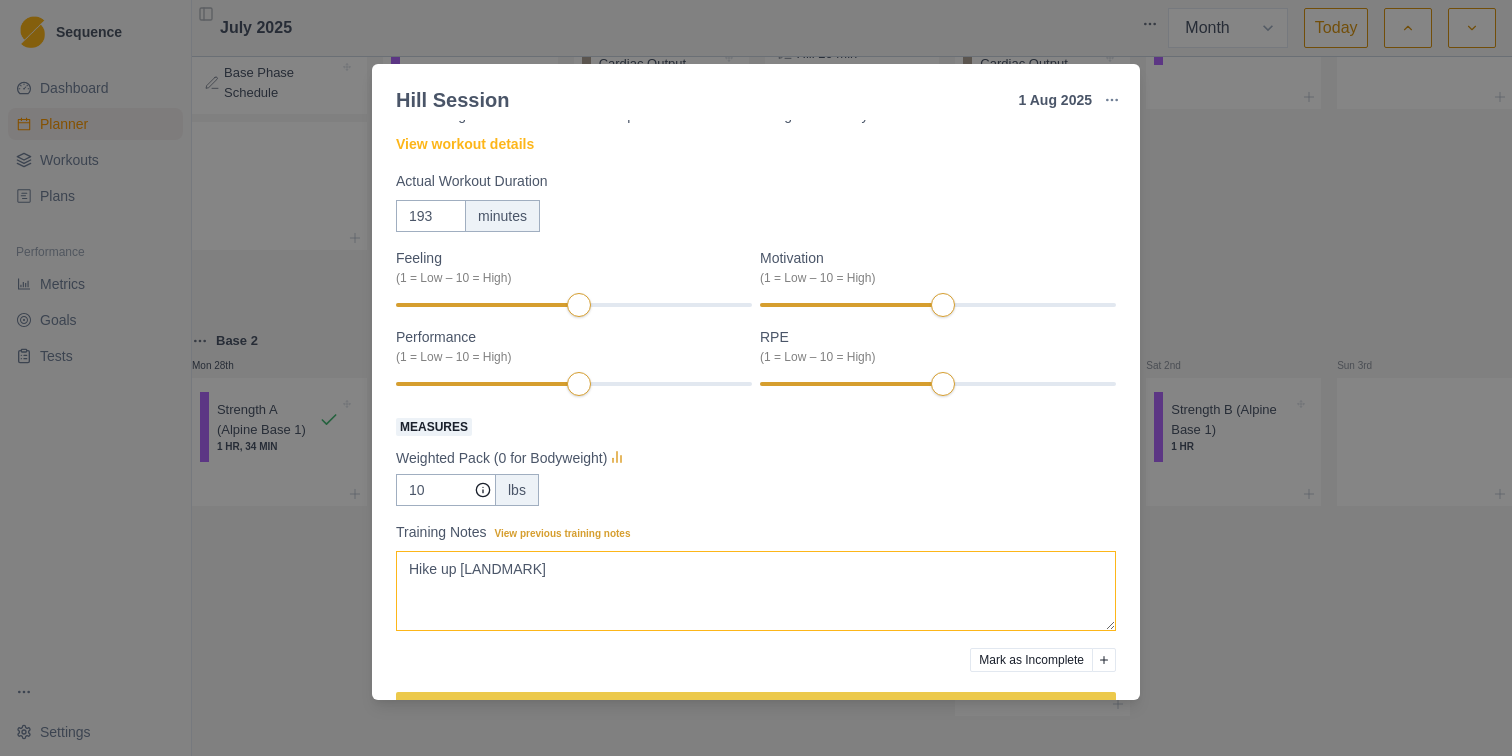 click on "Hike up [LANDMARK]" at bounding box center (756, 591) 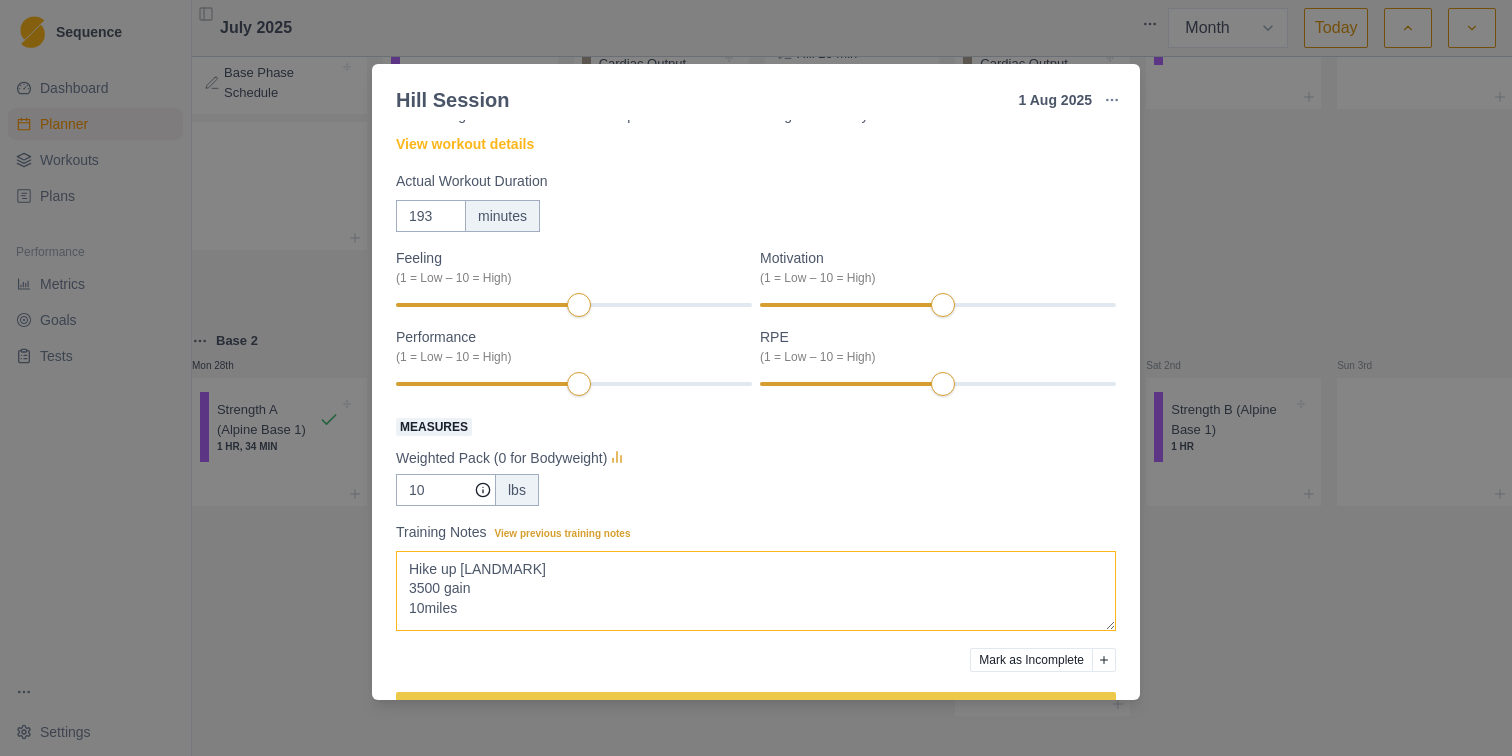 drag, startPoint x: 470, startPoint y: 609, endPoint x: 407, endPoint y: 570, distance: 74.094536 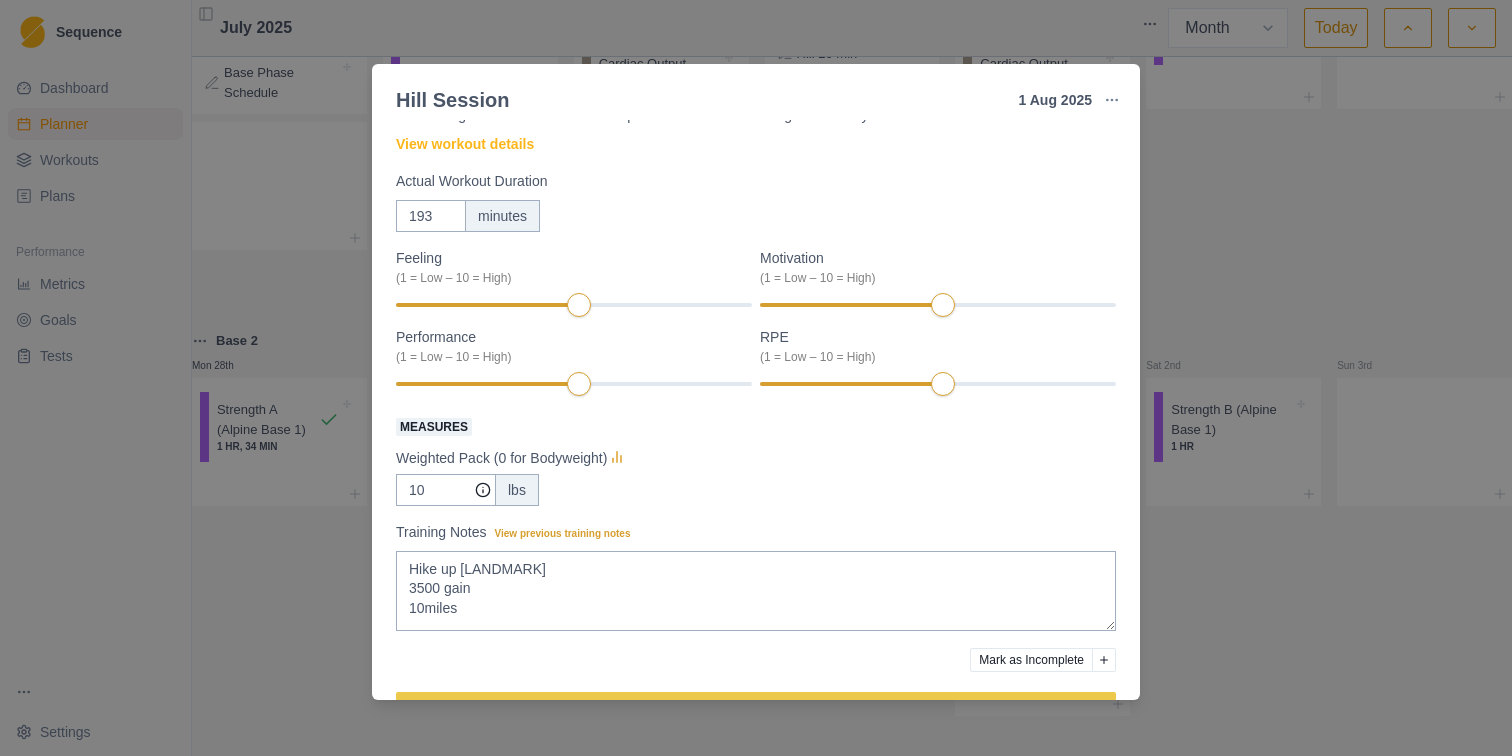 click on "Measures" at bounding box center [750, 426] 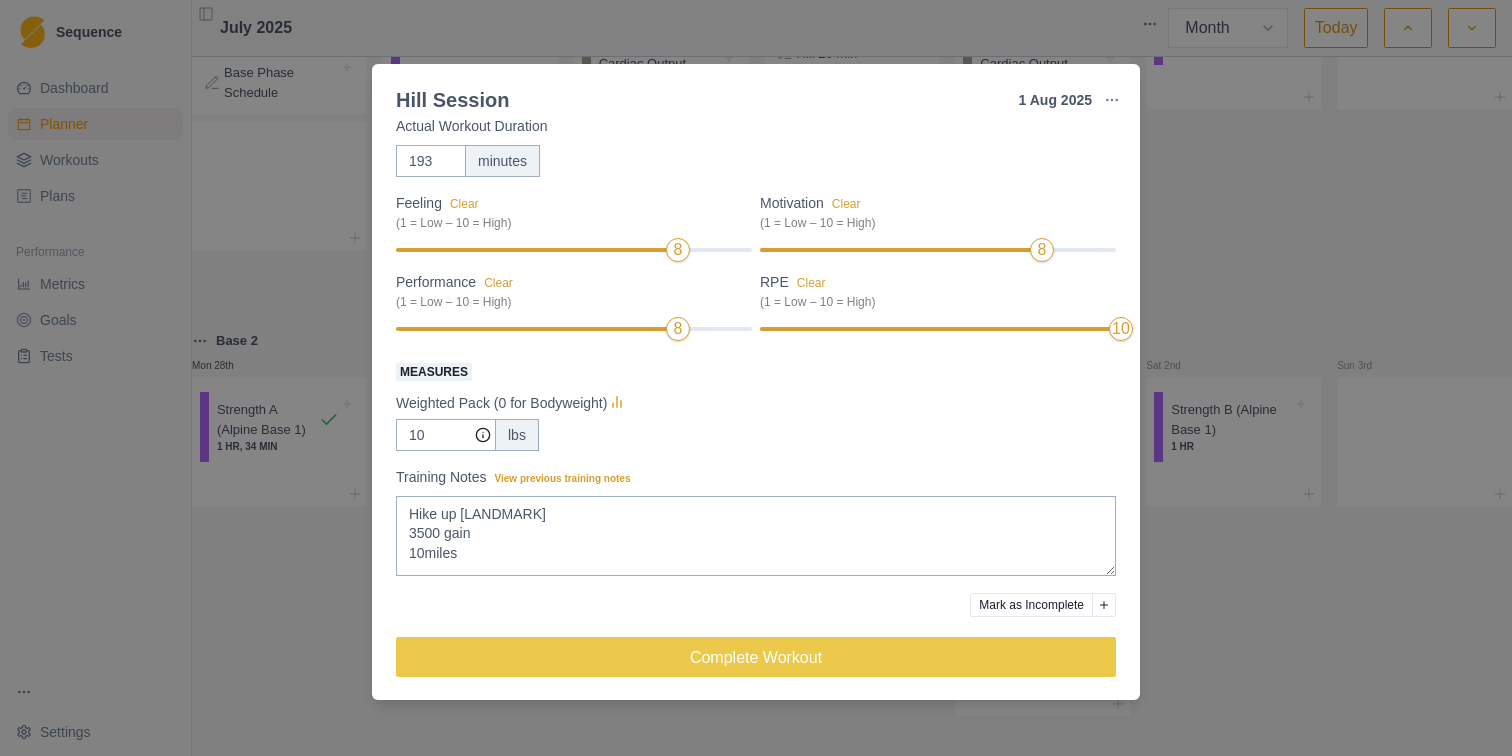 scroll, scrollTop: 136, scrollLeft: 0, axis: vertical 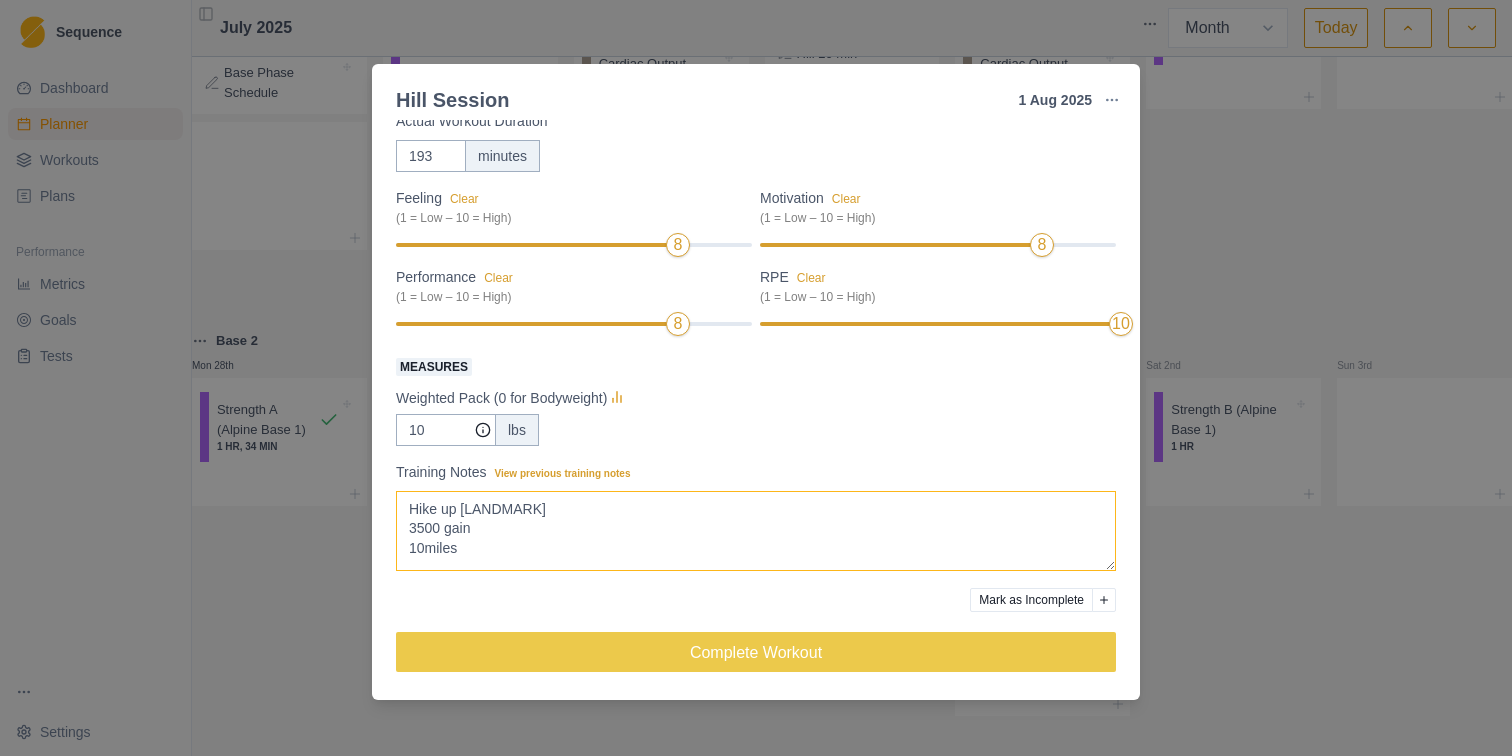 drag, startPoint x: 473, startPoint y: 553, endPoint x: 389, endPoint y: 510, distance: 94.36631 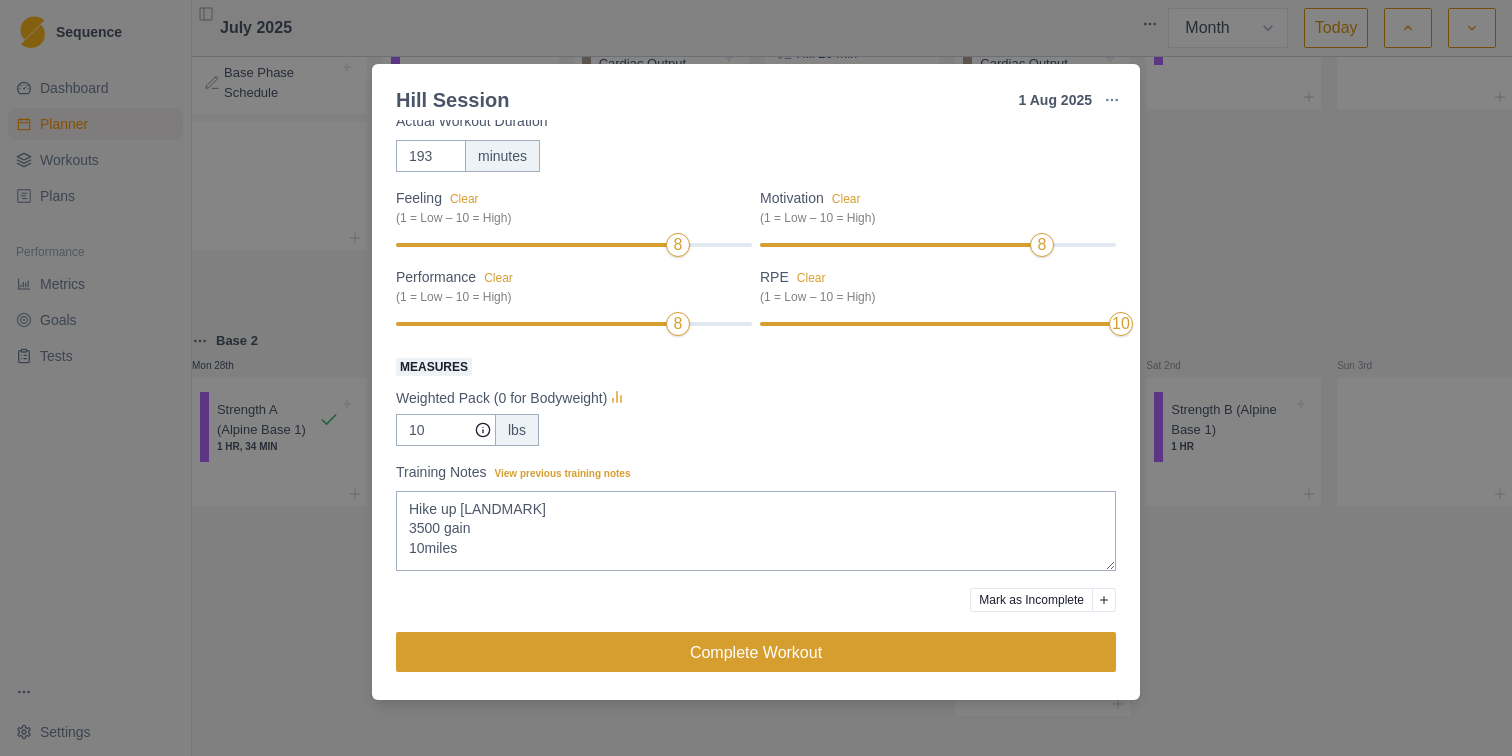 click on "Complete Workout" at bounding box center [756, 652] 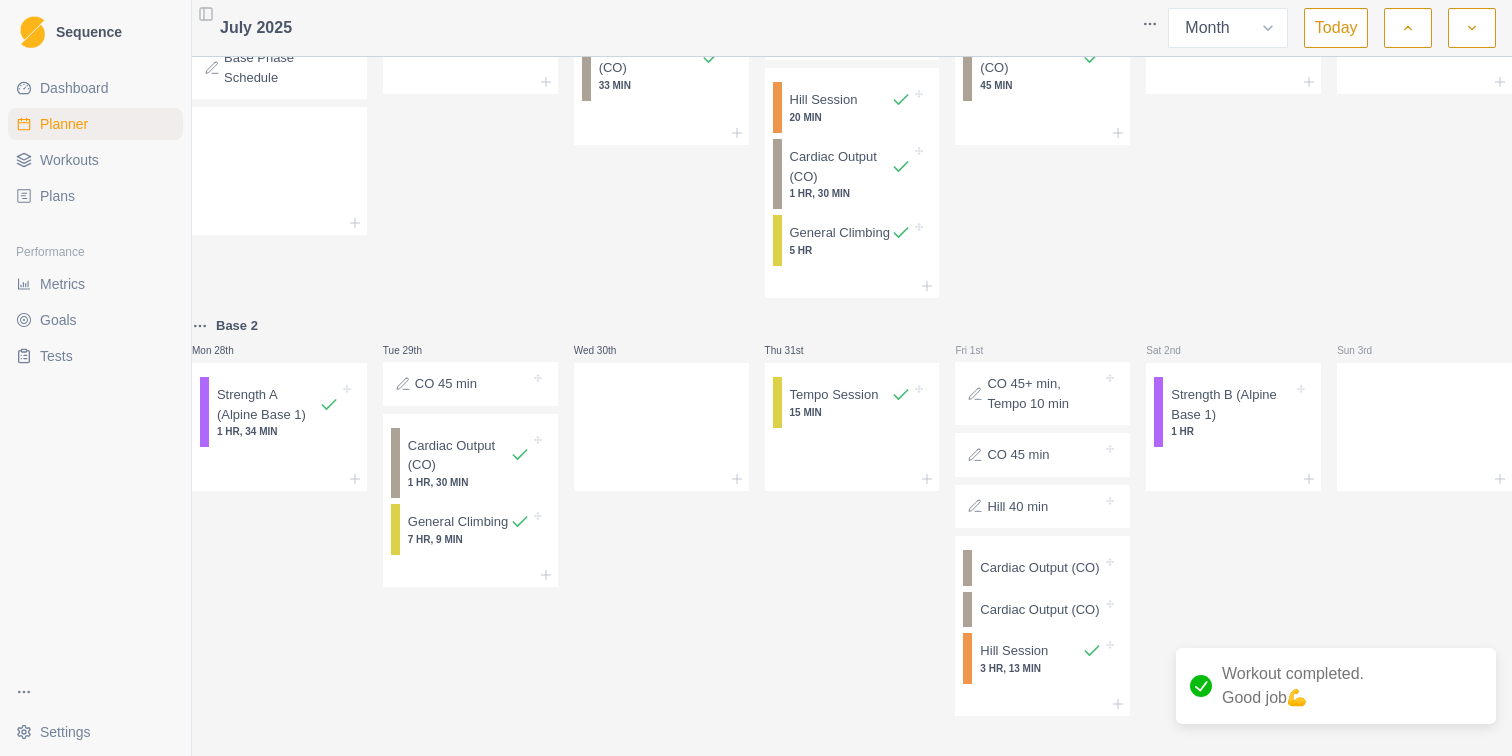 click on "Cardiac Output (CO)" at bounding box center [1039, 568] 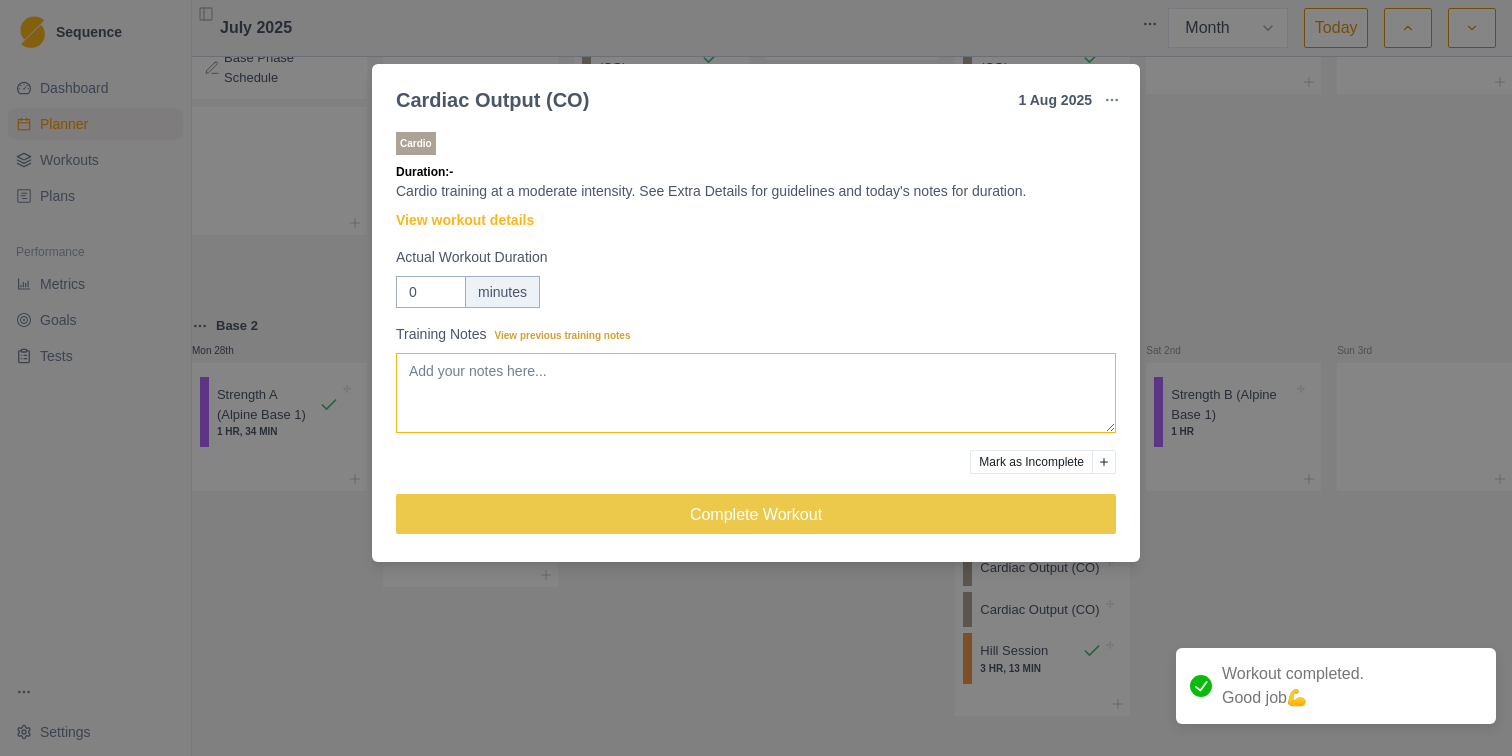 click on "Training Notes View previous training notes" at bounding box center (756, 393) 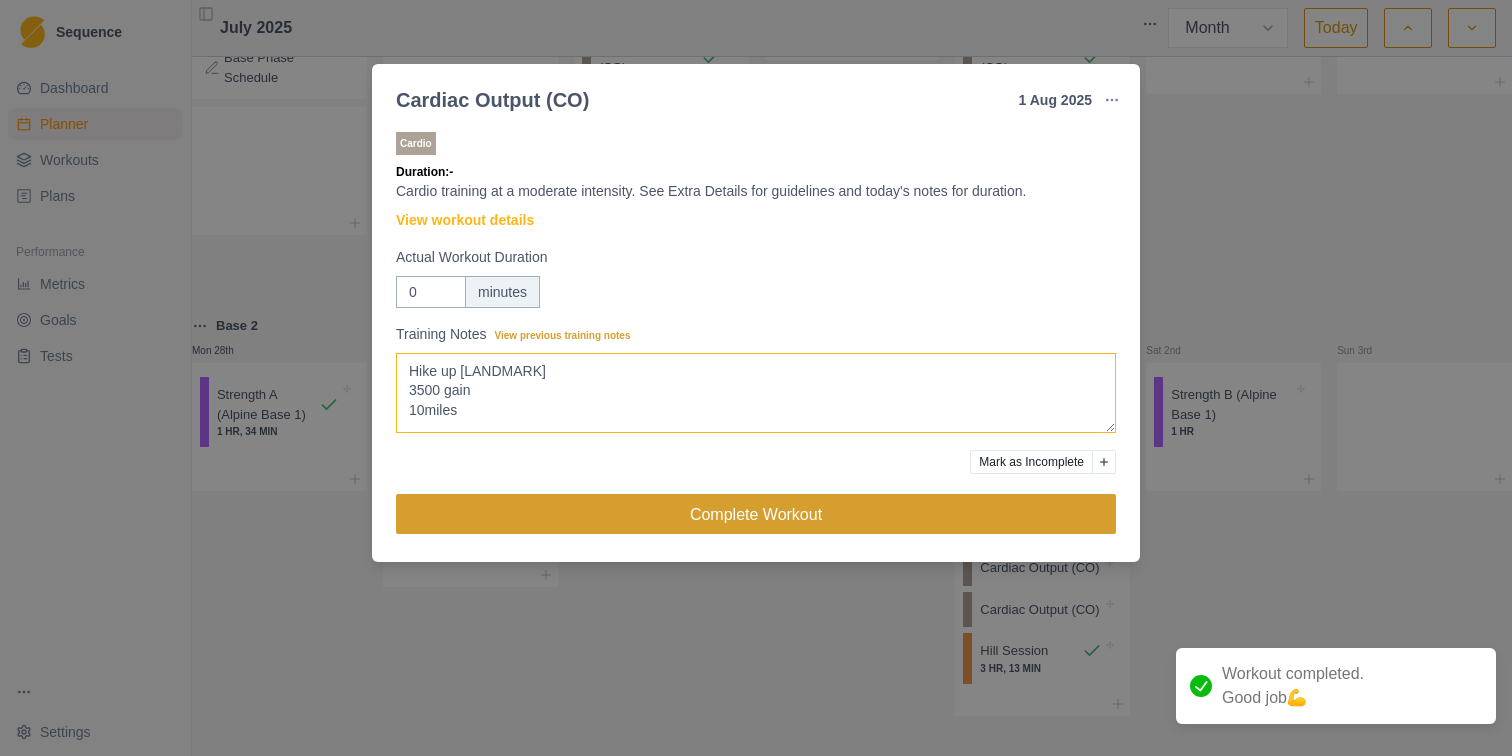 type on "Hike up [LANDMARK]
3500 gain
10miles" 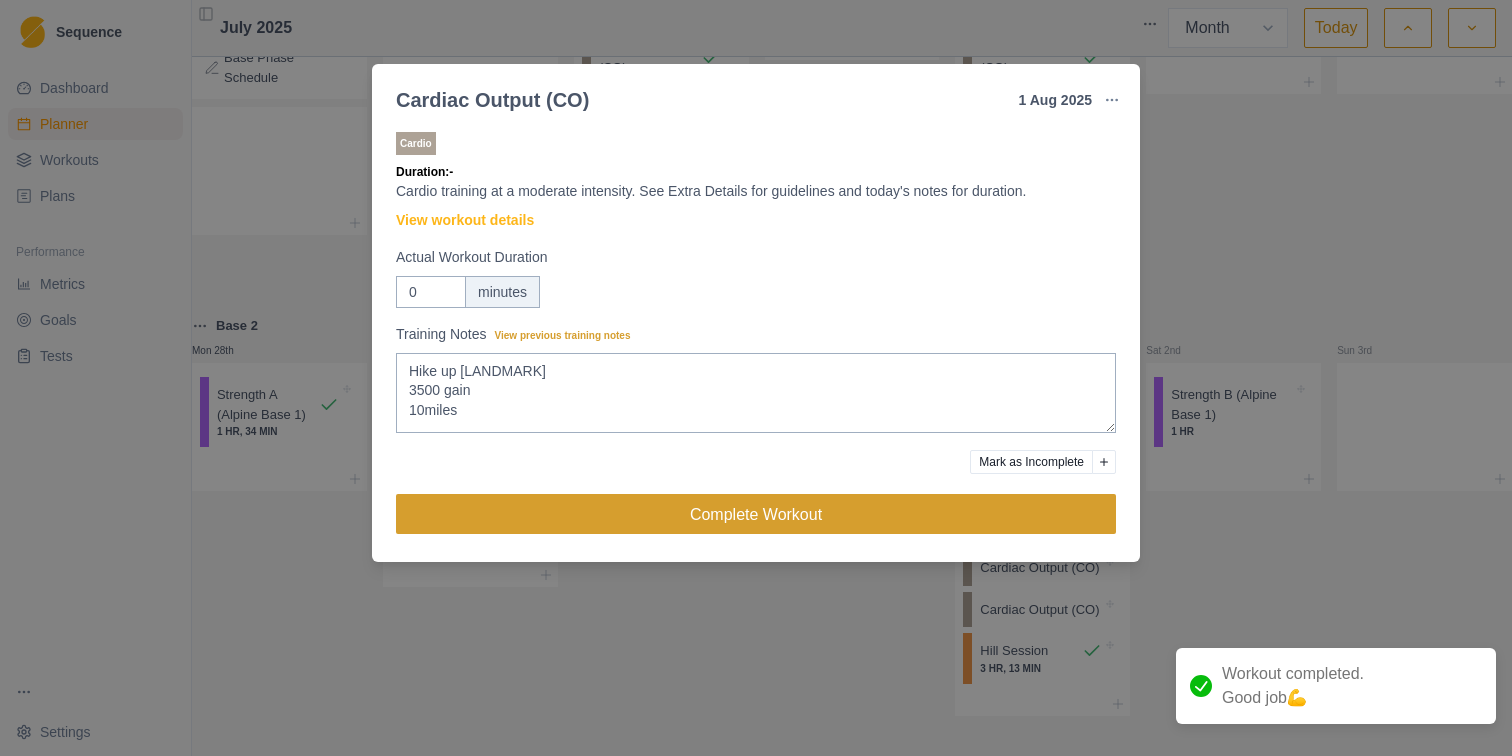 click on "Complete Workout" at bounding box center (756, 514) 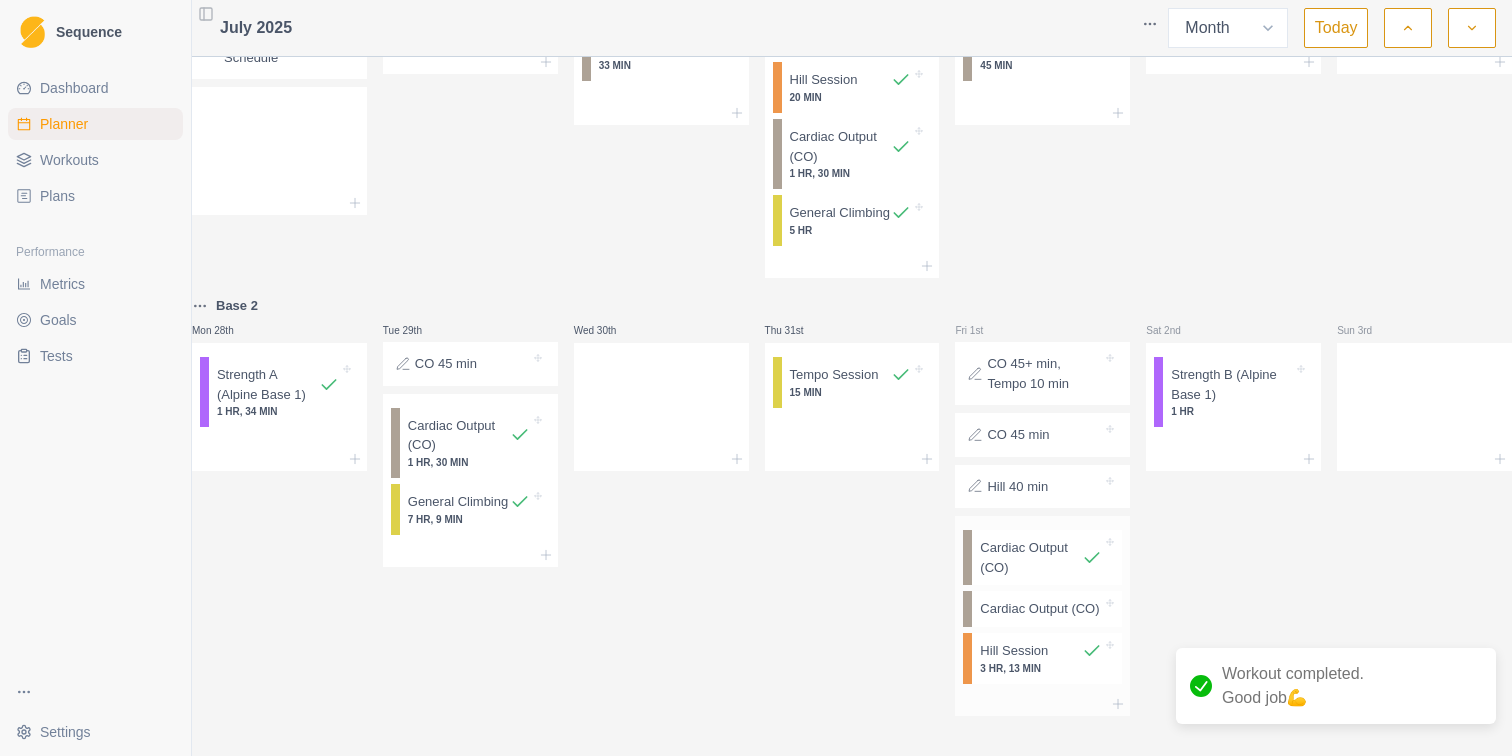 click on "Cardiac Output (CO)" at bounding box center (1039, 609) 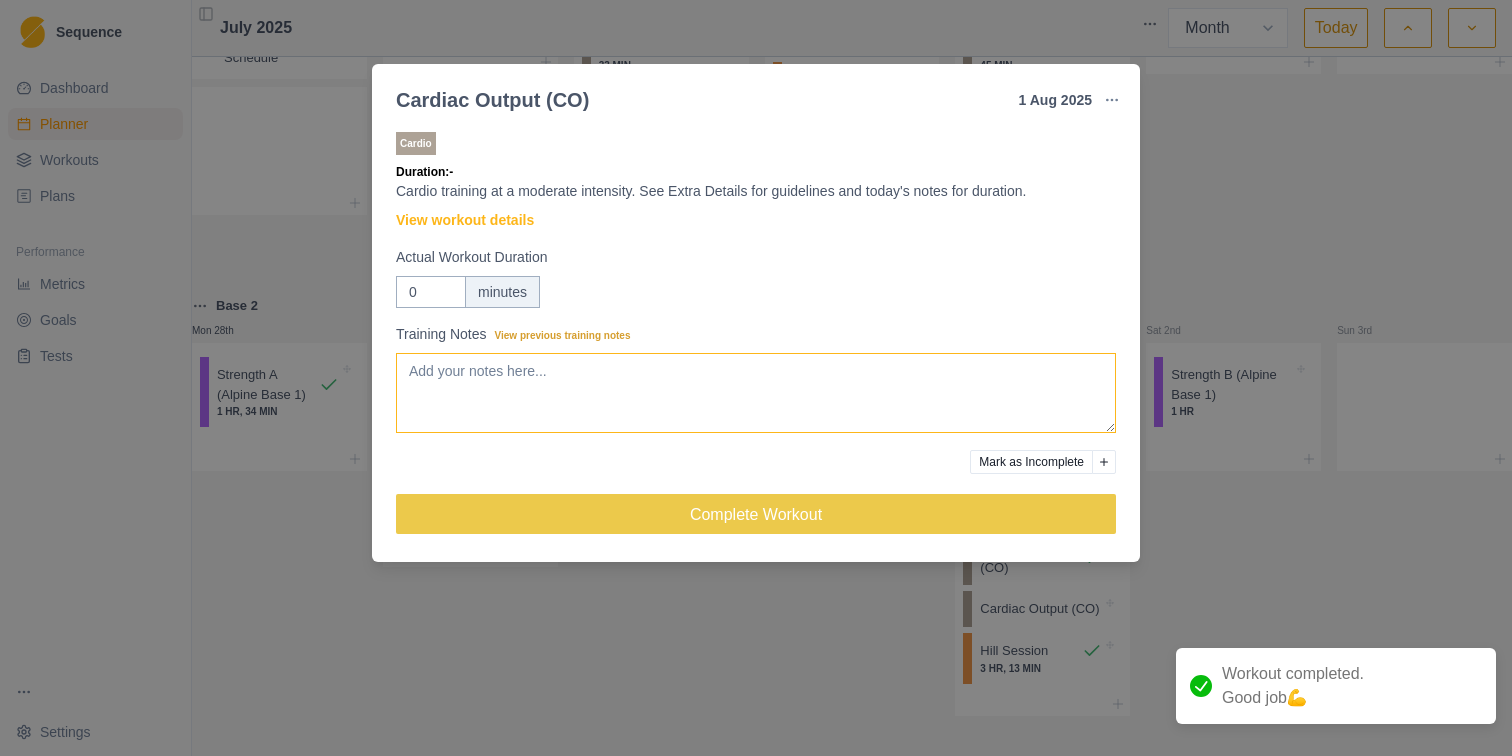 click on "Training Notes View previous training notes" at bounding box center (756, 393) 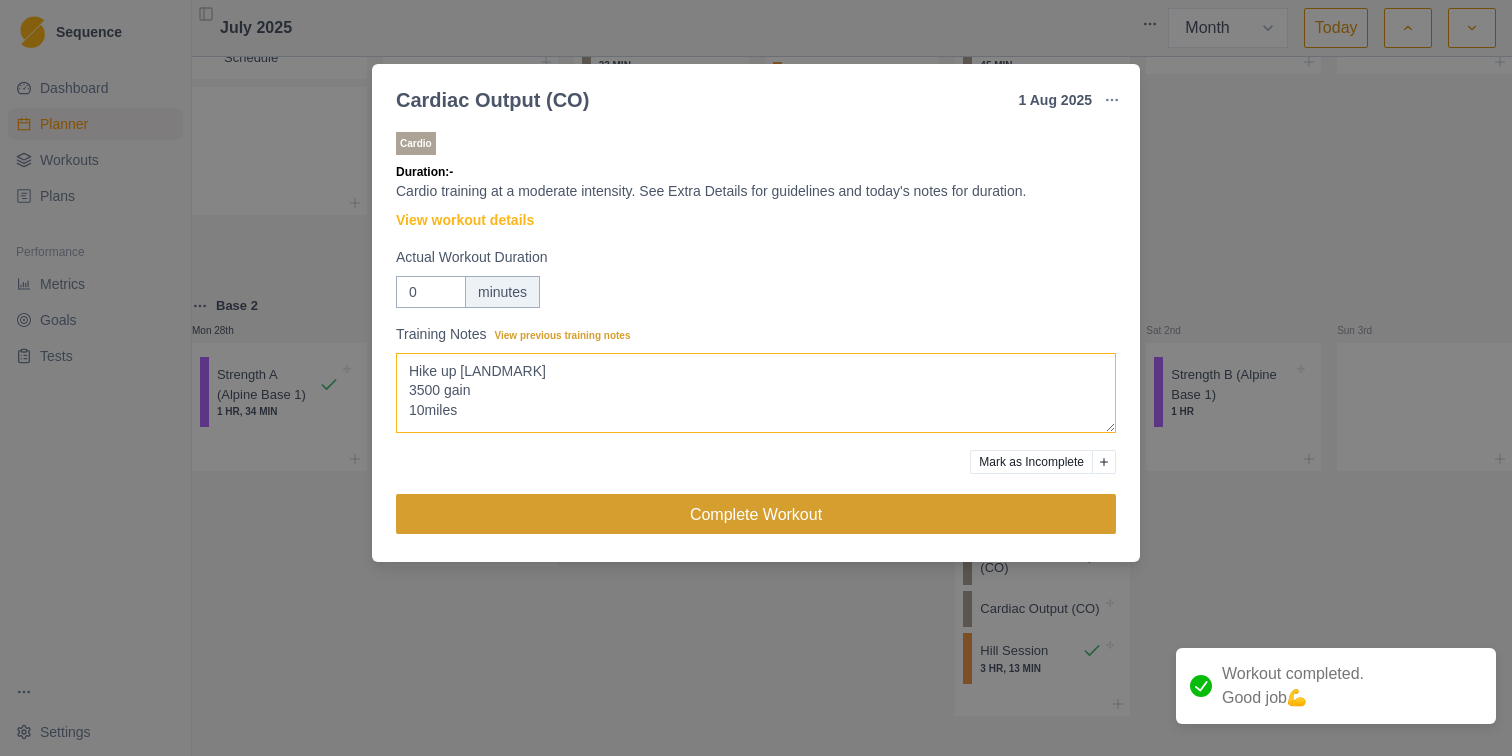 type on "Hike up [LANDMARK]
3500 gain
10miles" 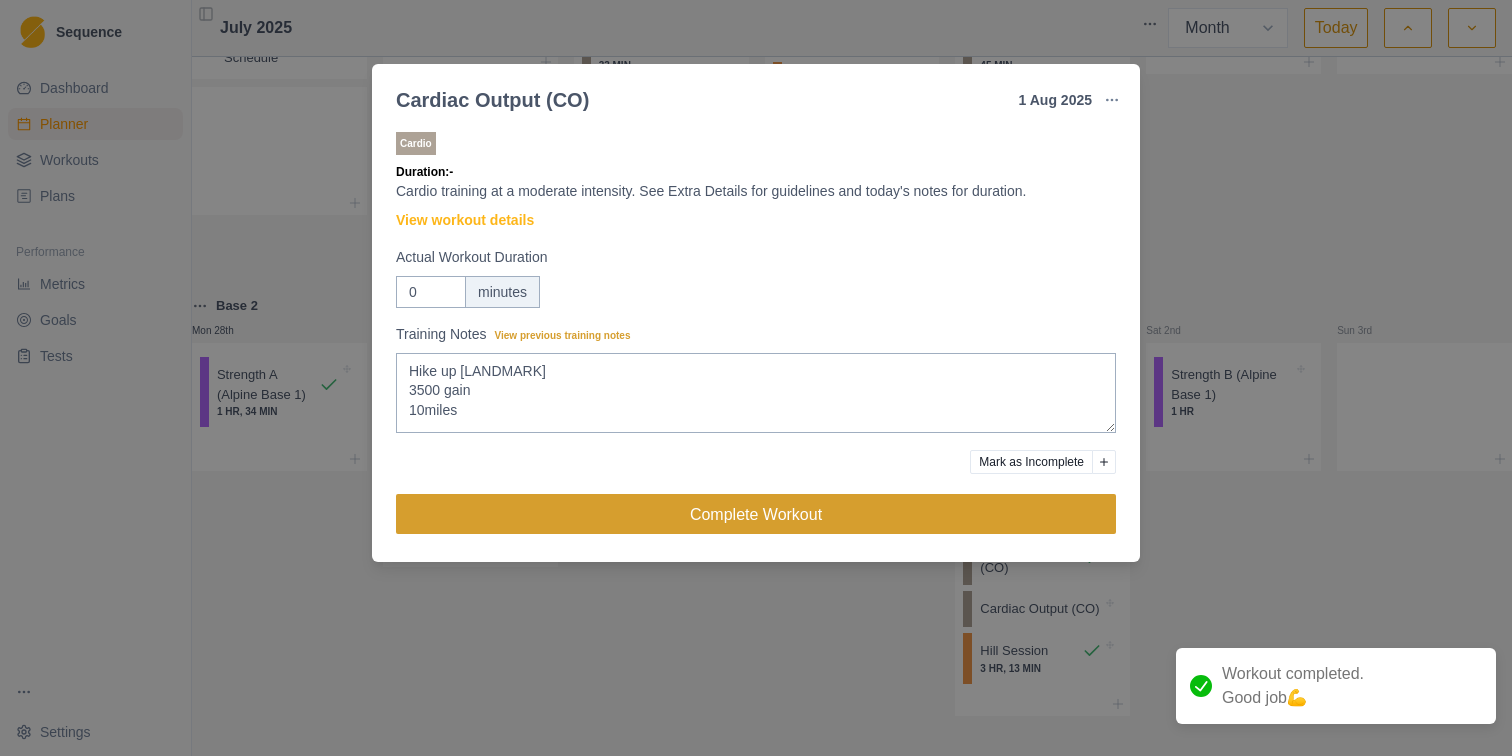 click on "Complete Workout" at bounding box center [756, 514] 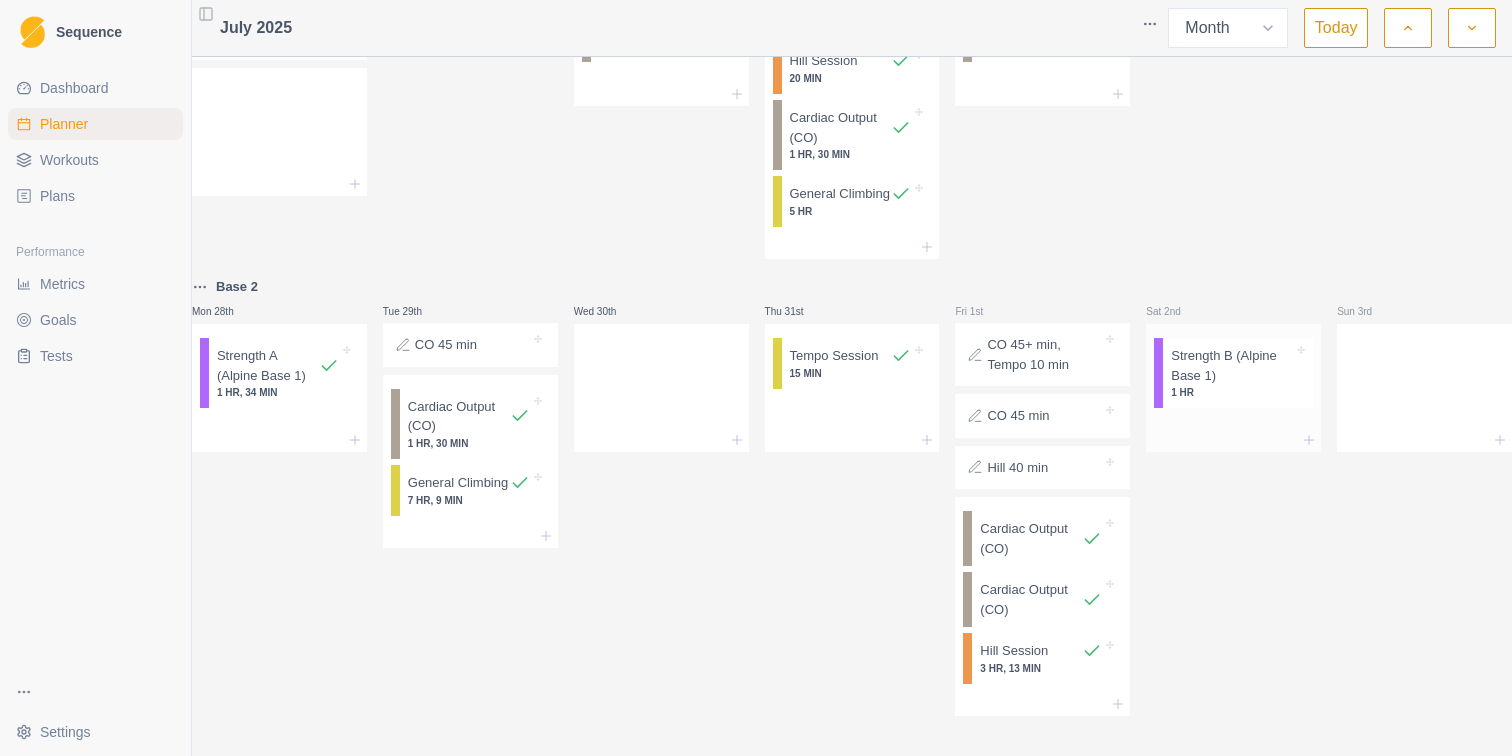 click on "Strength B (Alpine Base 1)" at bounding box center [1232, 365] 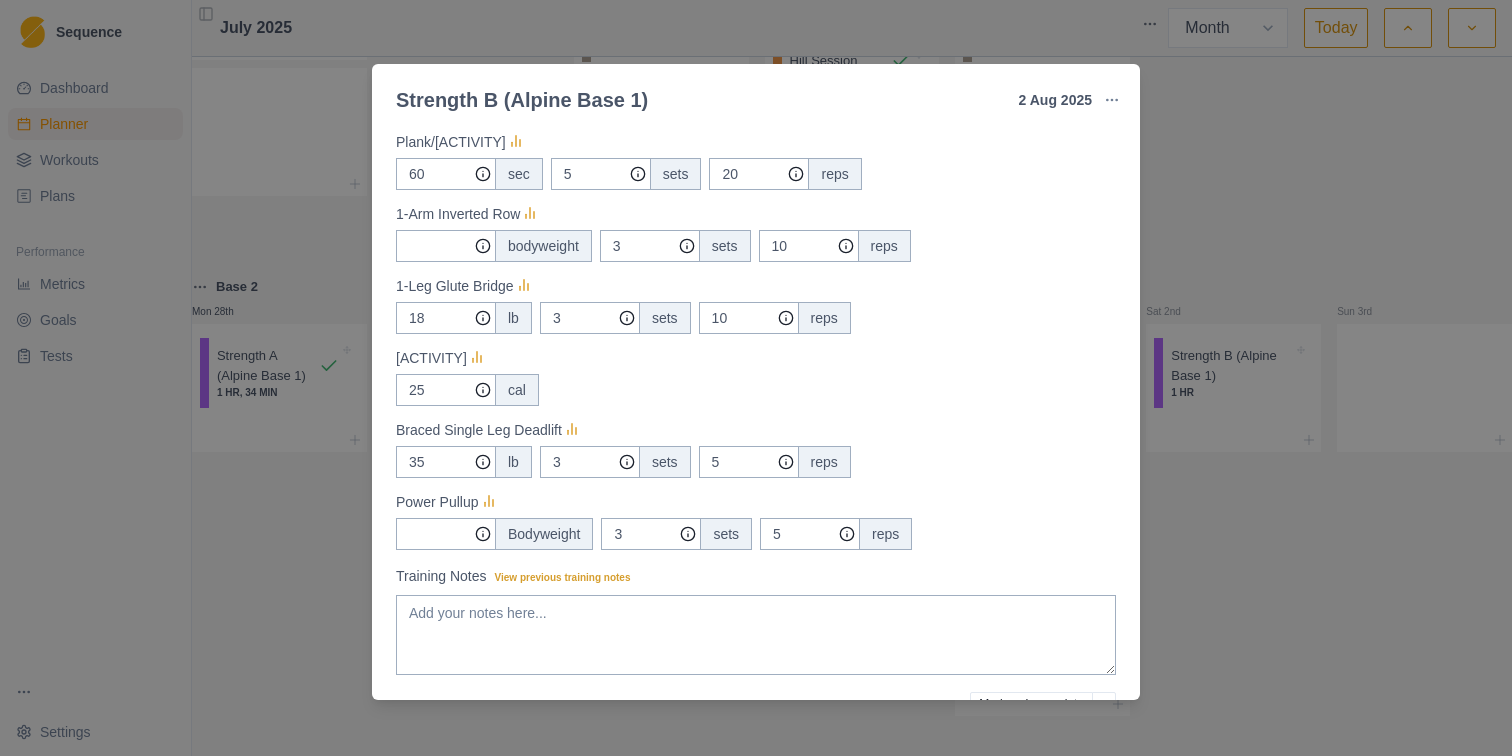 scroll, scrollTop: 856, scrollLeft: 0, axis: vertical 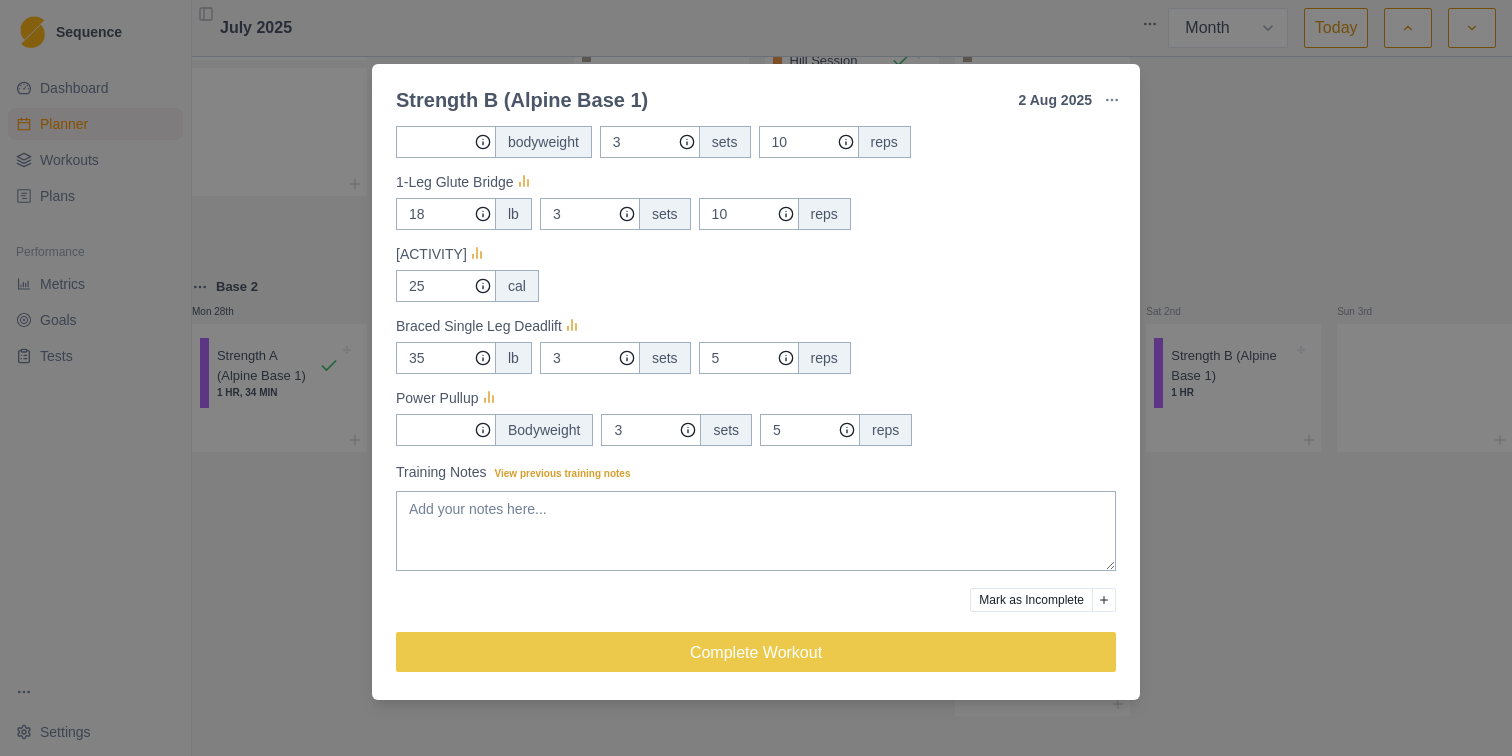 click on "Mark as Incomplete" at bounding box center (1031, 600) 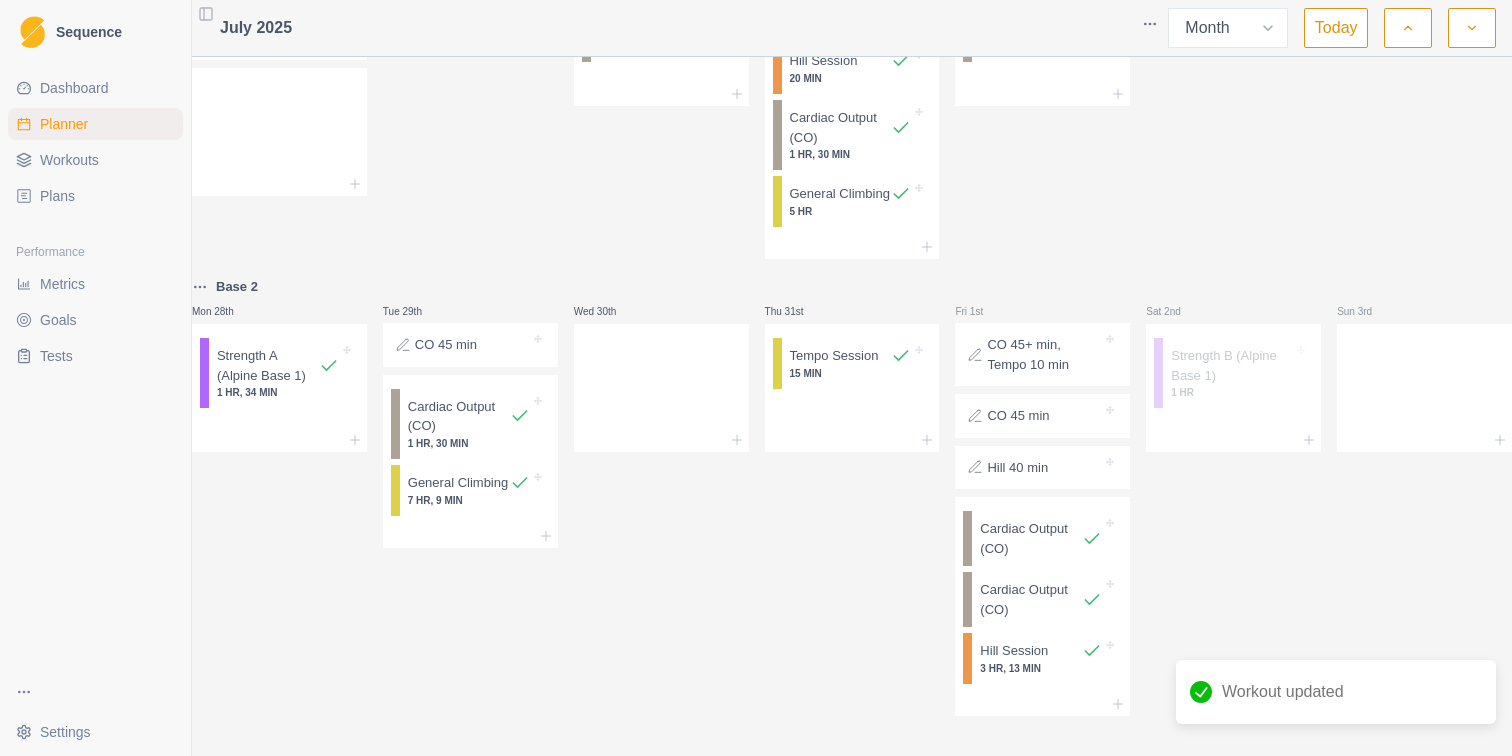 scroll, scrollTop: 880, scrollLeft: 0, axis: vertical 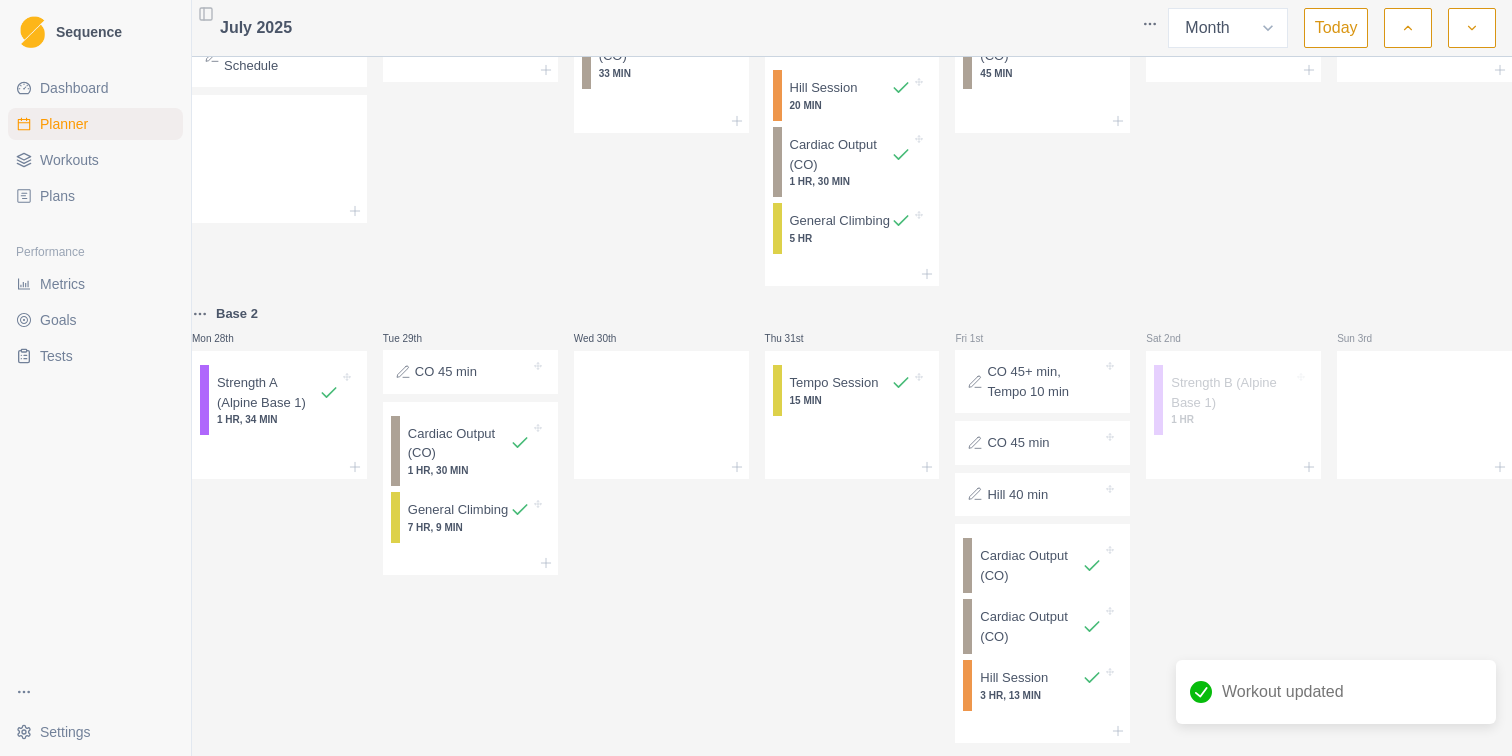 click 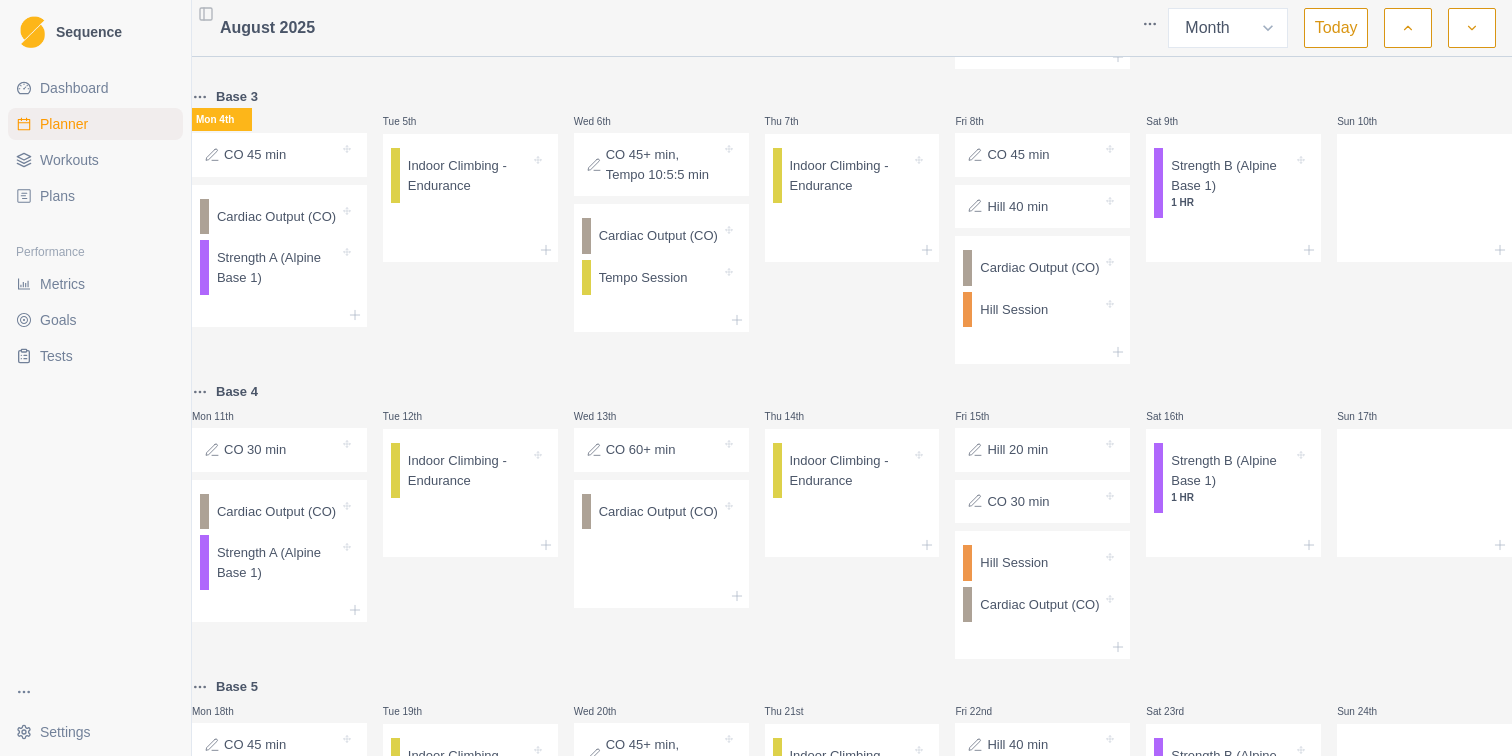 scroll, scrollTop: 432, scrollLeft: 0, axis: vertical 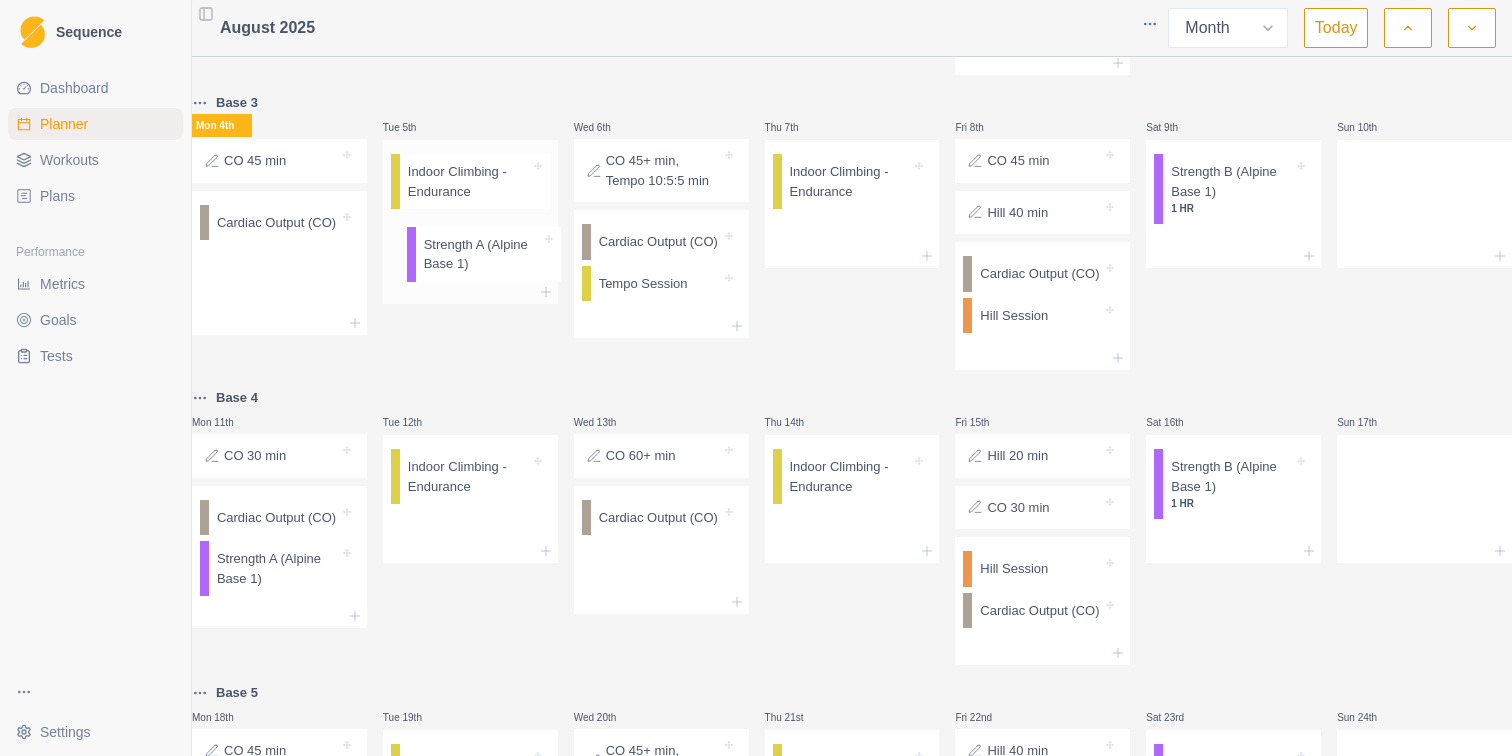 drag, startPoint x: 295, startPoint y: 321, endPoint x: 492, endPoint y: 265, distance: 204.80478 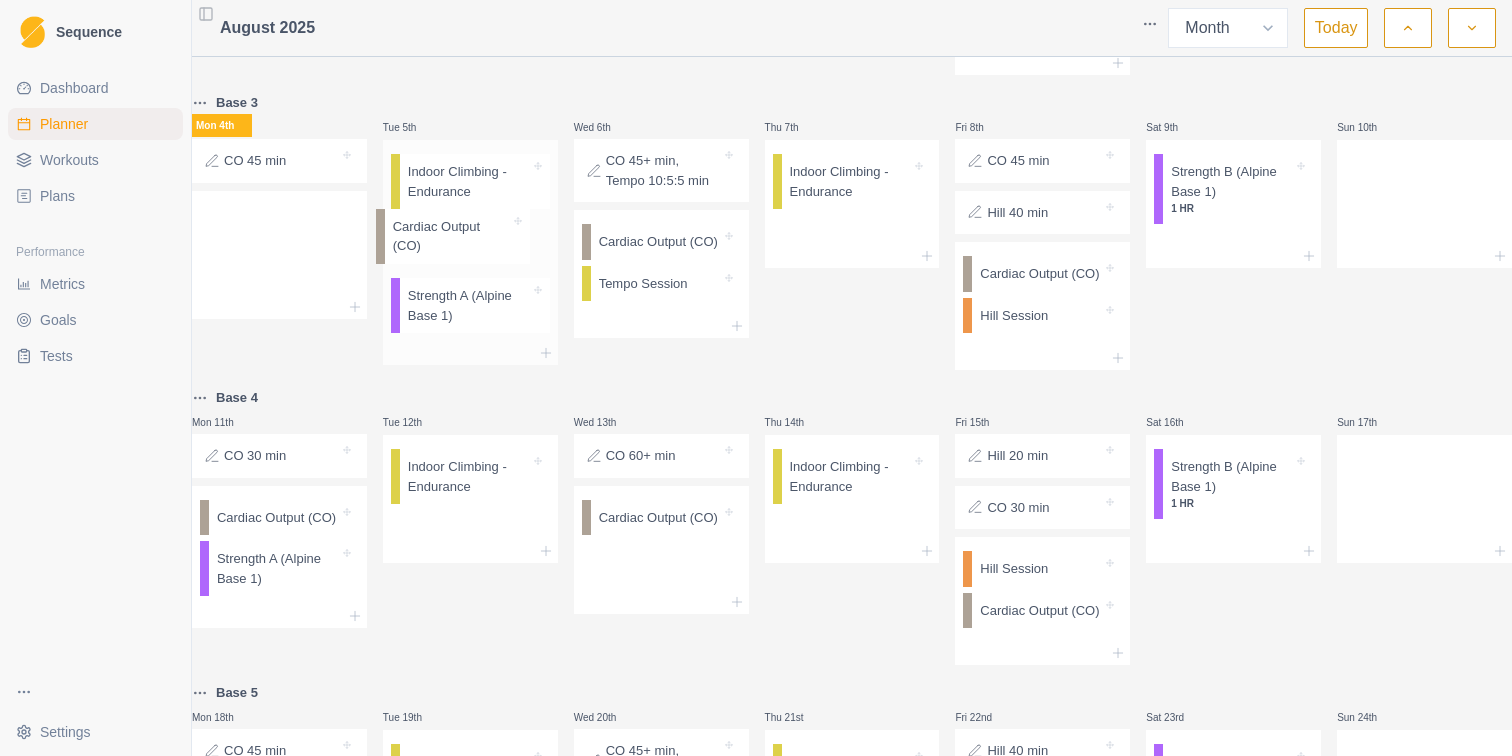 drag, startPoint x: 318, startPoint y: 249, endPoint x: 485, endPoint y: 238, distance: 167.36188 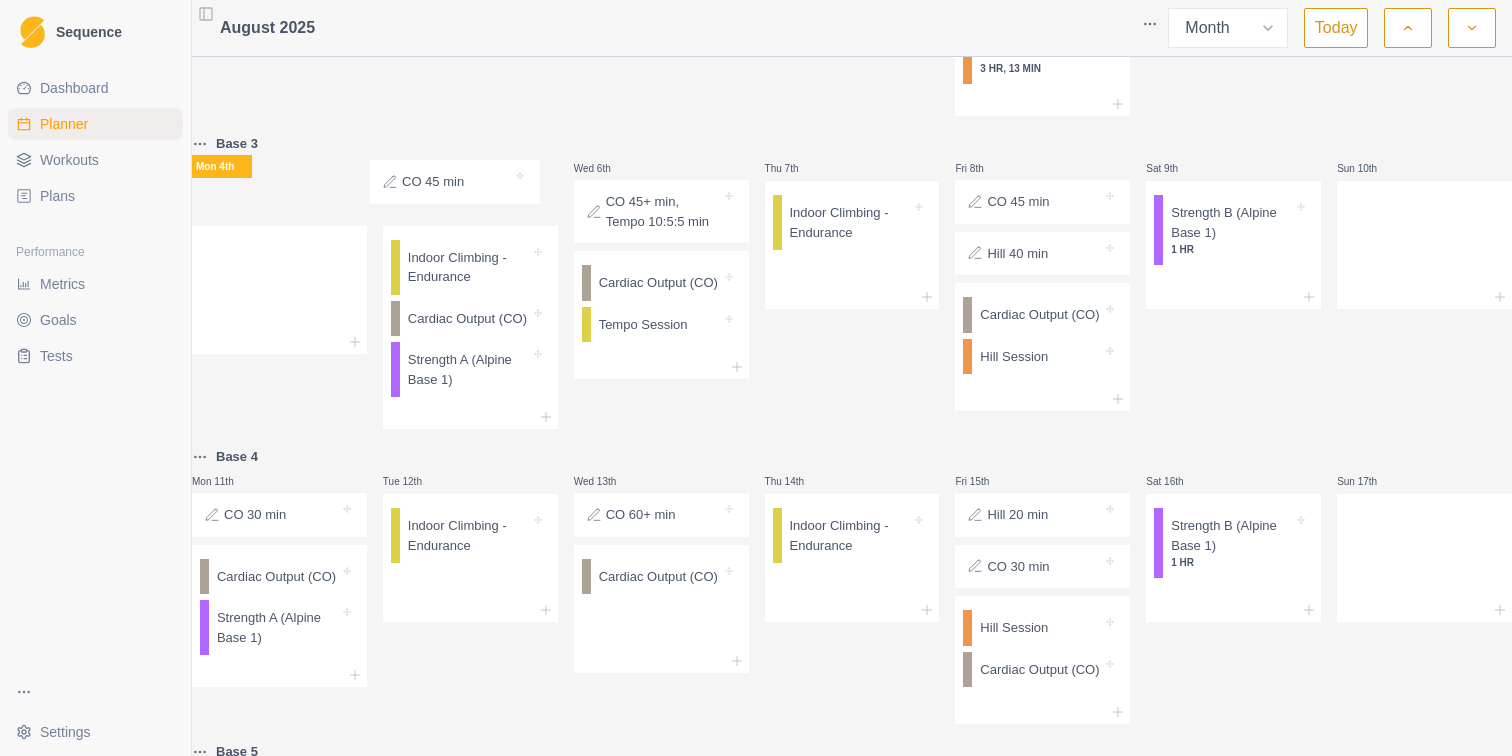 scroll, scrollTop: 391, scrollLeft: 0, axis: vertical 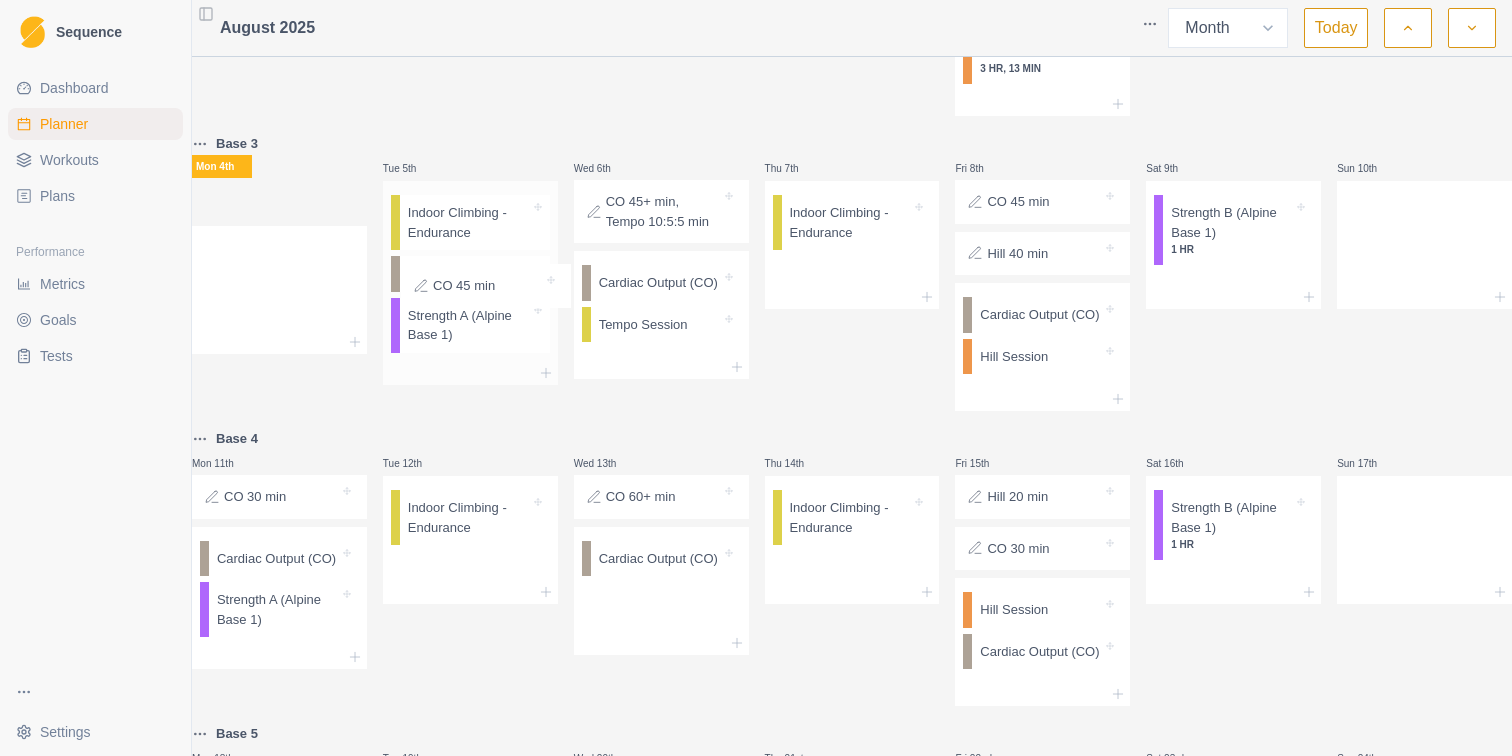 drag, startPoint x: 285, startPoint y: 181, endPoint x: 477, endPoint y: 297, distance: 224.3212 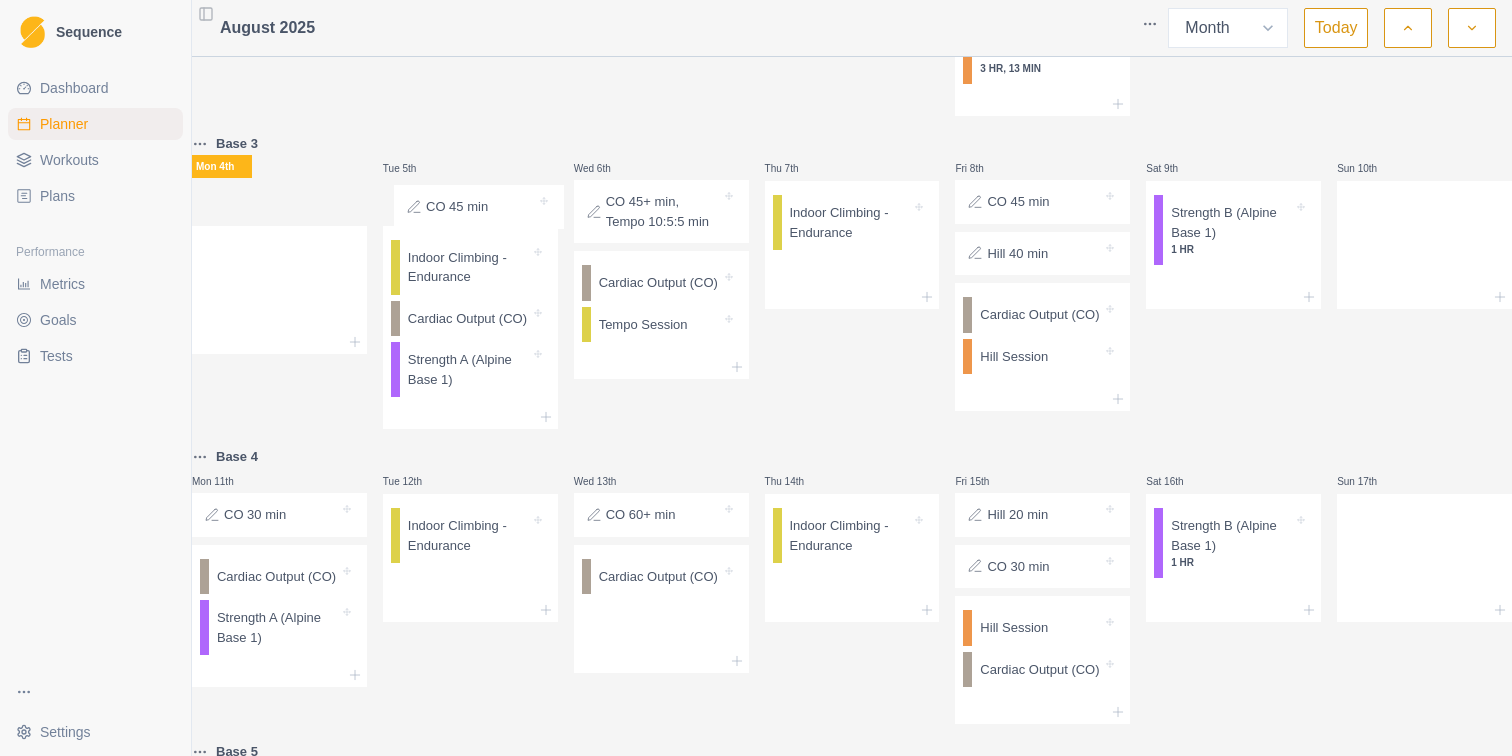 drag, startPoint x: 277, startPoint y: 210, endPoint x: 471, endPoint y: 202, distance: 194.16487 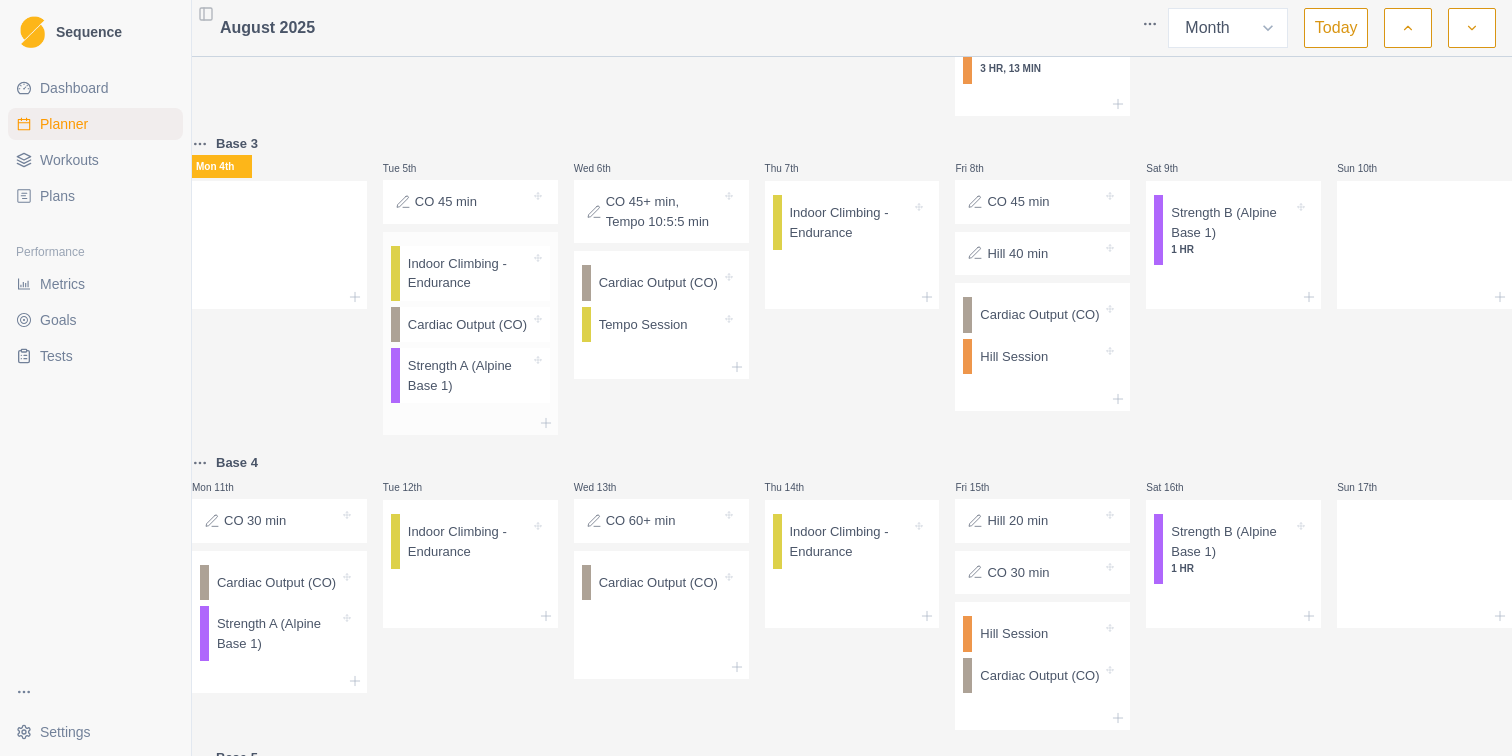 click on "Indoor Climbing - Endurance Cardiac Output (CO) Strength A (Alpine Base 1)" at bounding box center (470, 322) 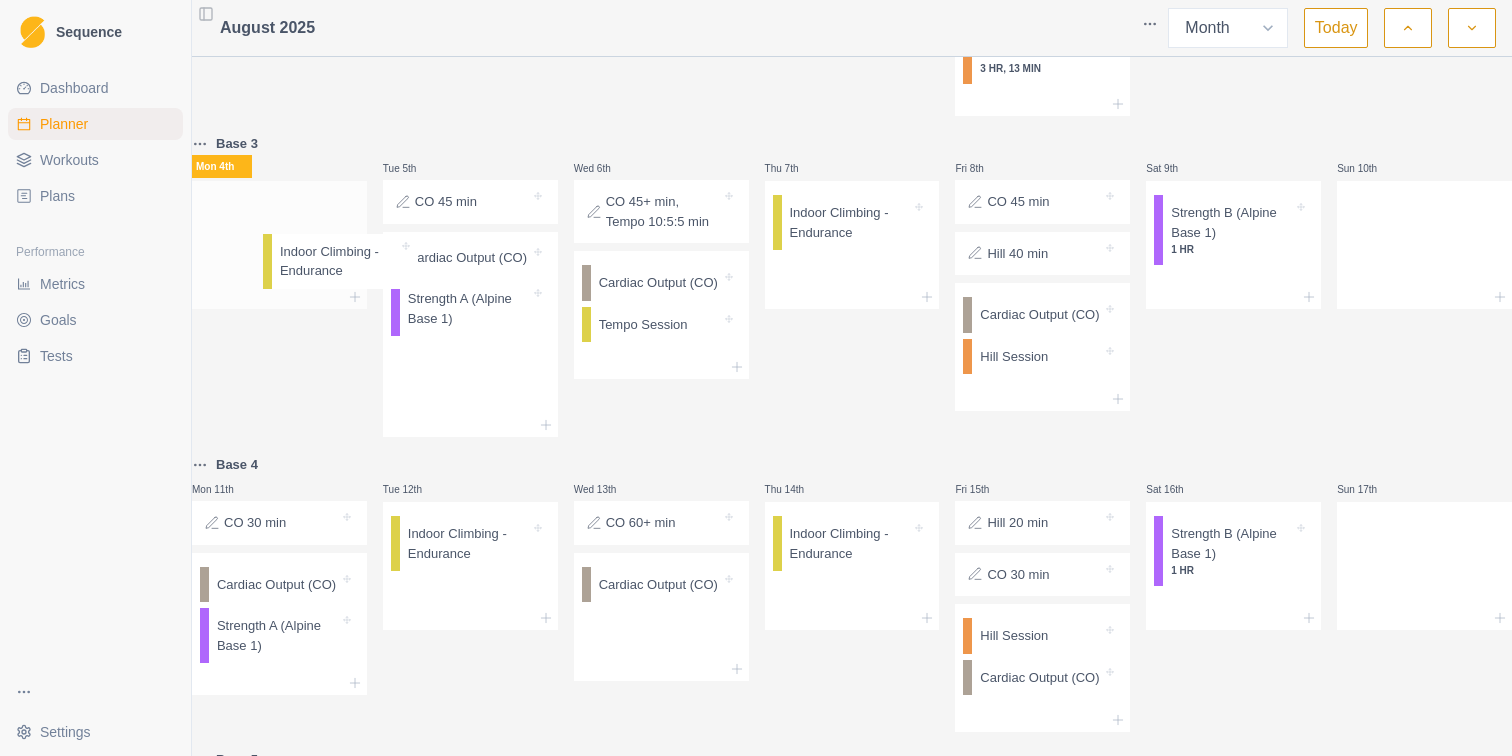 drag, startPoint x: 491, startPoint y: 297, endPoint x: 310, endPoint y: 254, distance: 186.03763 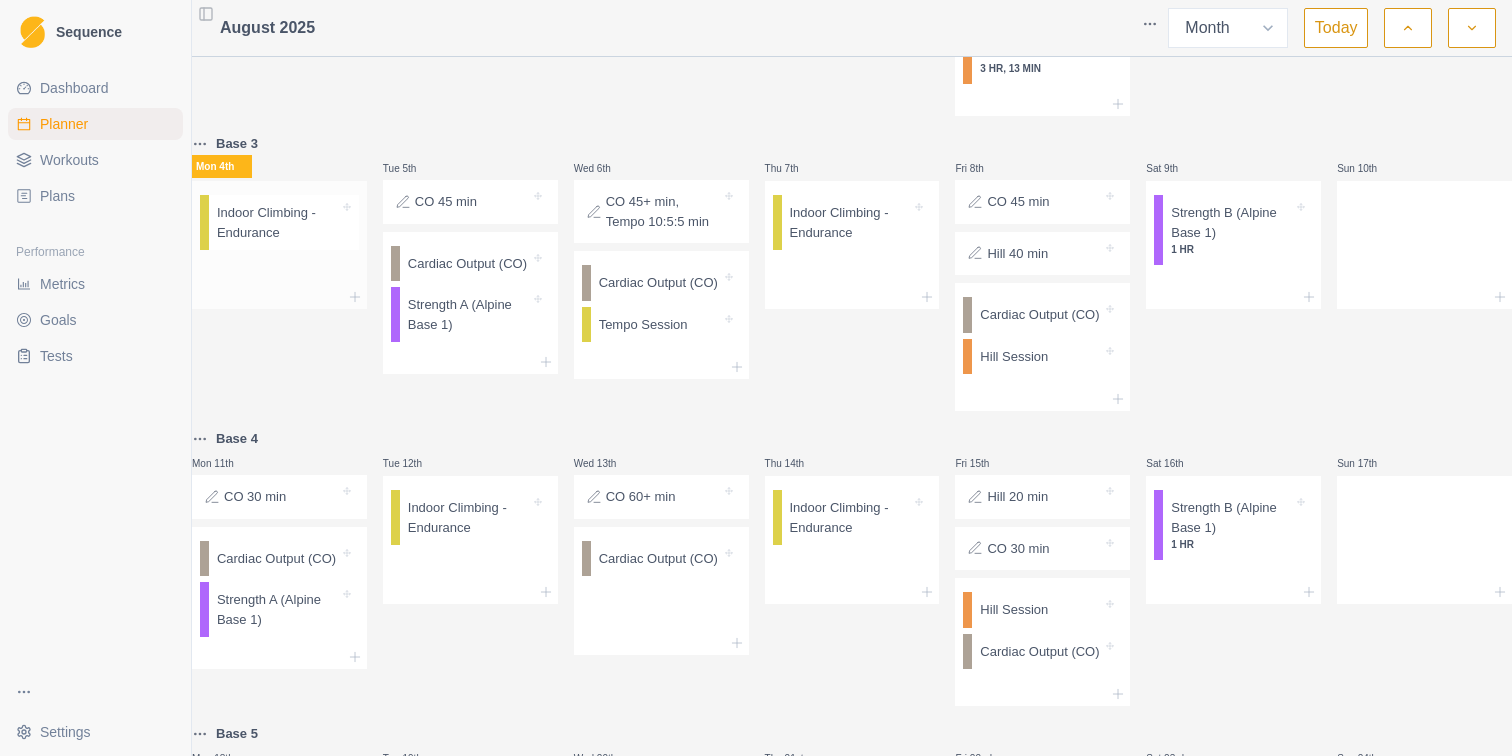 click on "Indoor Climbing - Endurance" at bounding box center (284, 222) 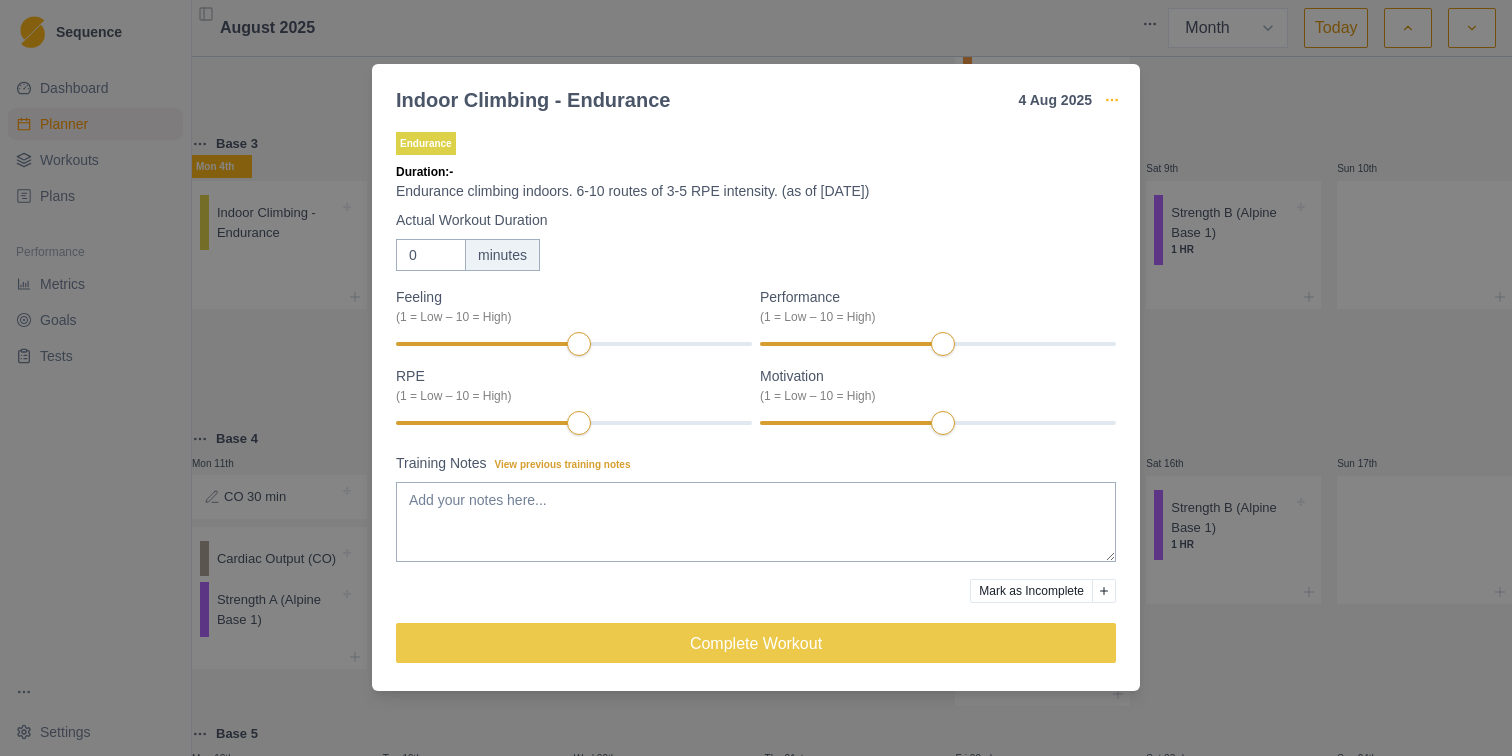 click 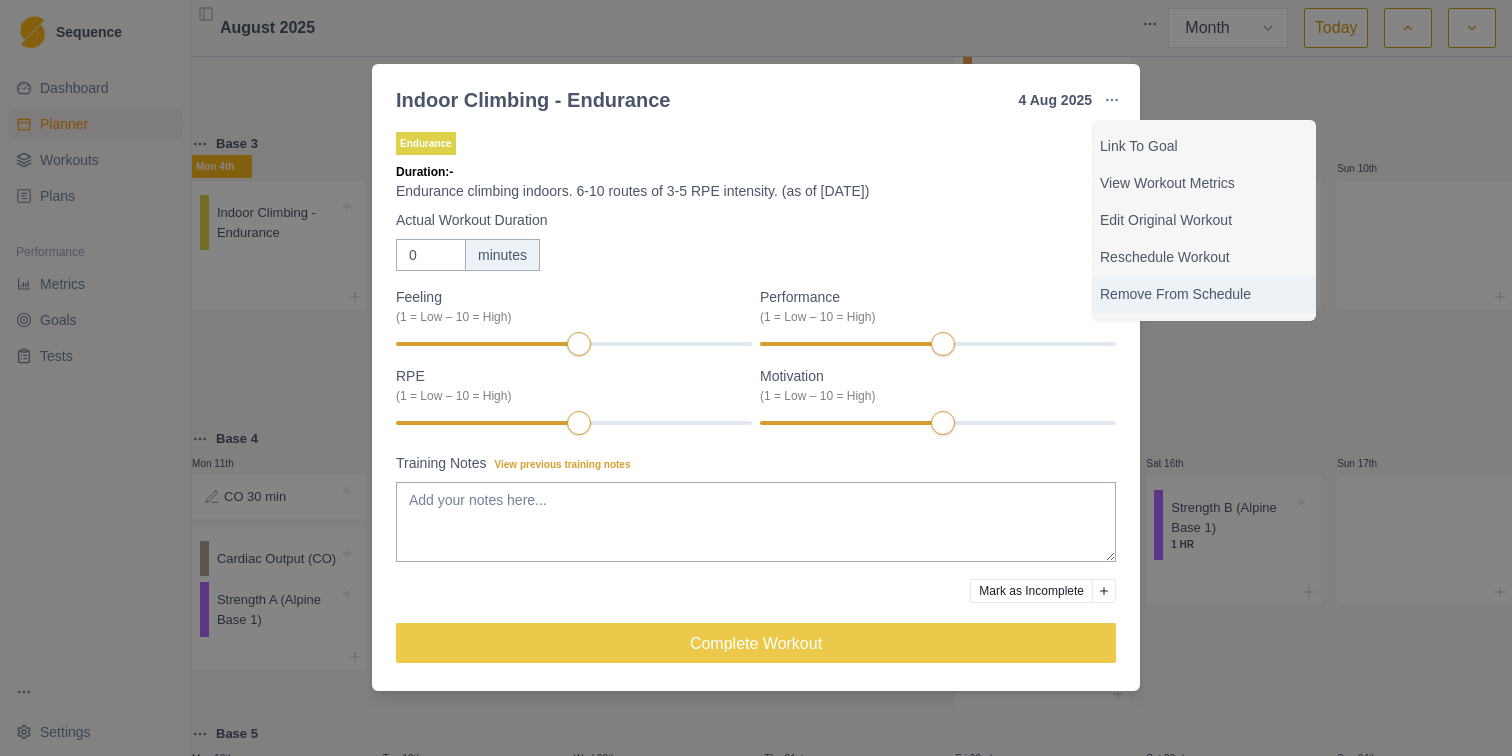 click on "Remove From Schedule" at bounding box center (1204, 294) 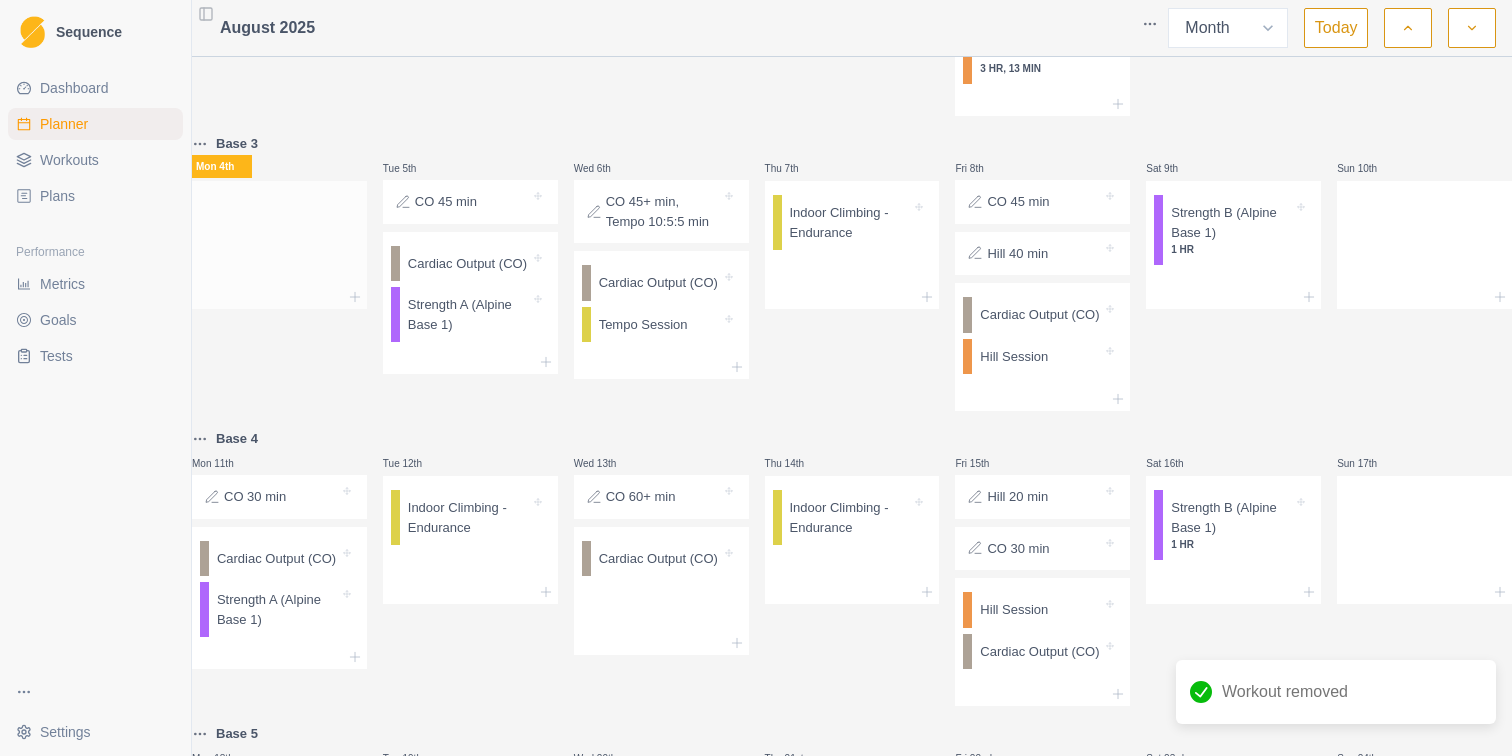 click at bounding box center (279, 297) 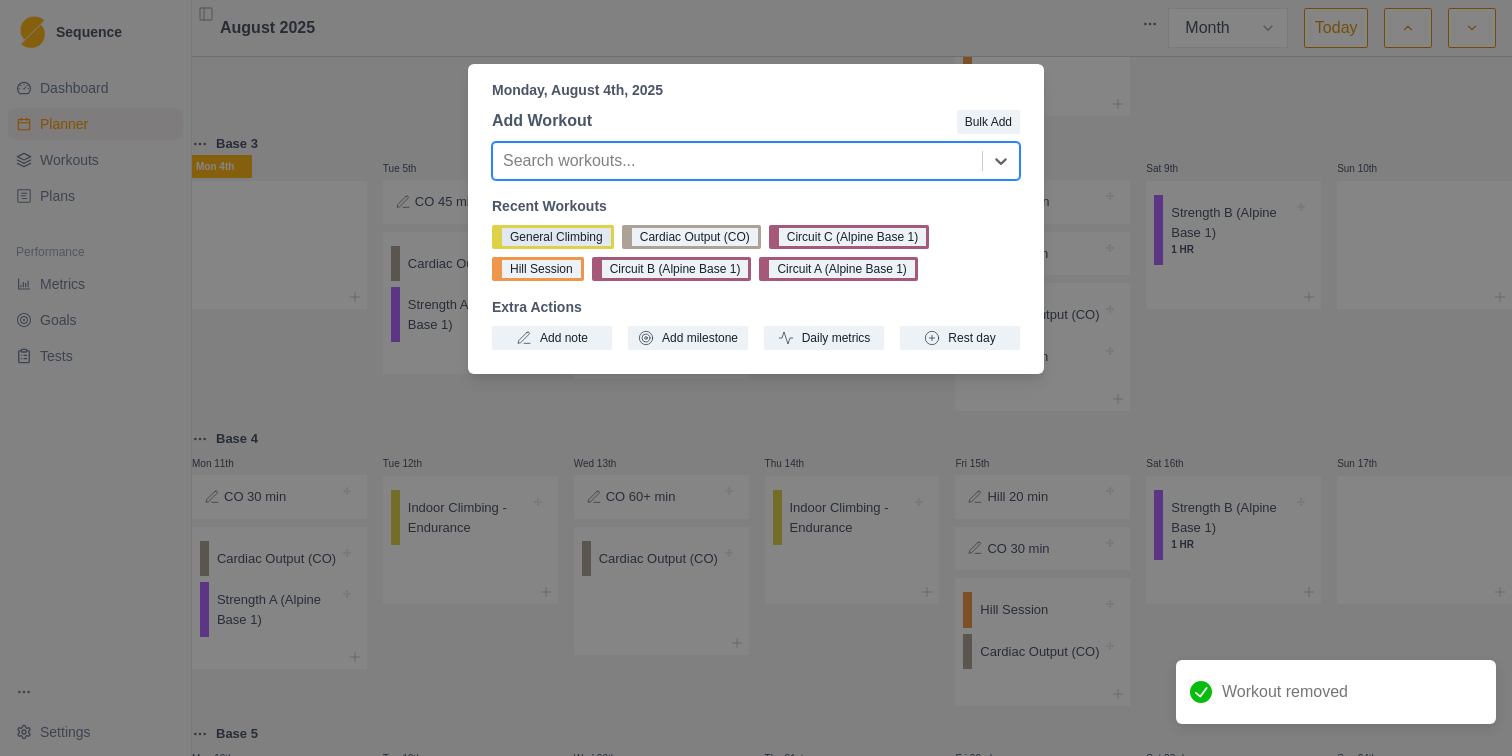click on "General Climbing" at bounding box center (553, 237) 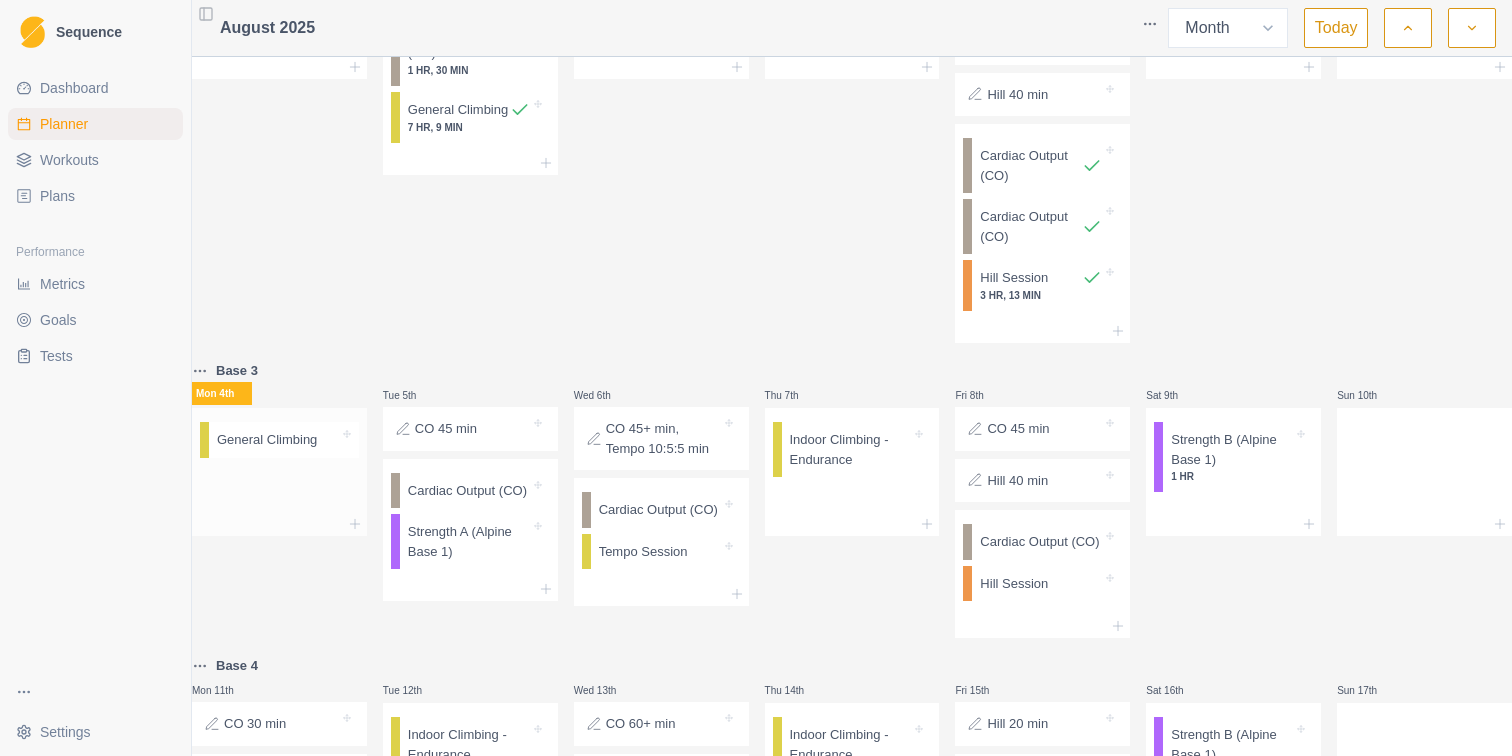 scroll, scrollTop: 179, scrollLeft: 0, axis: vertical 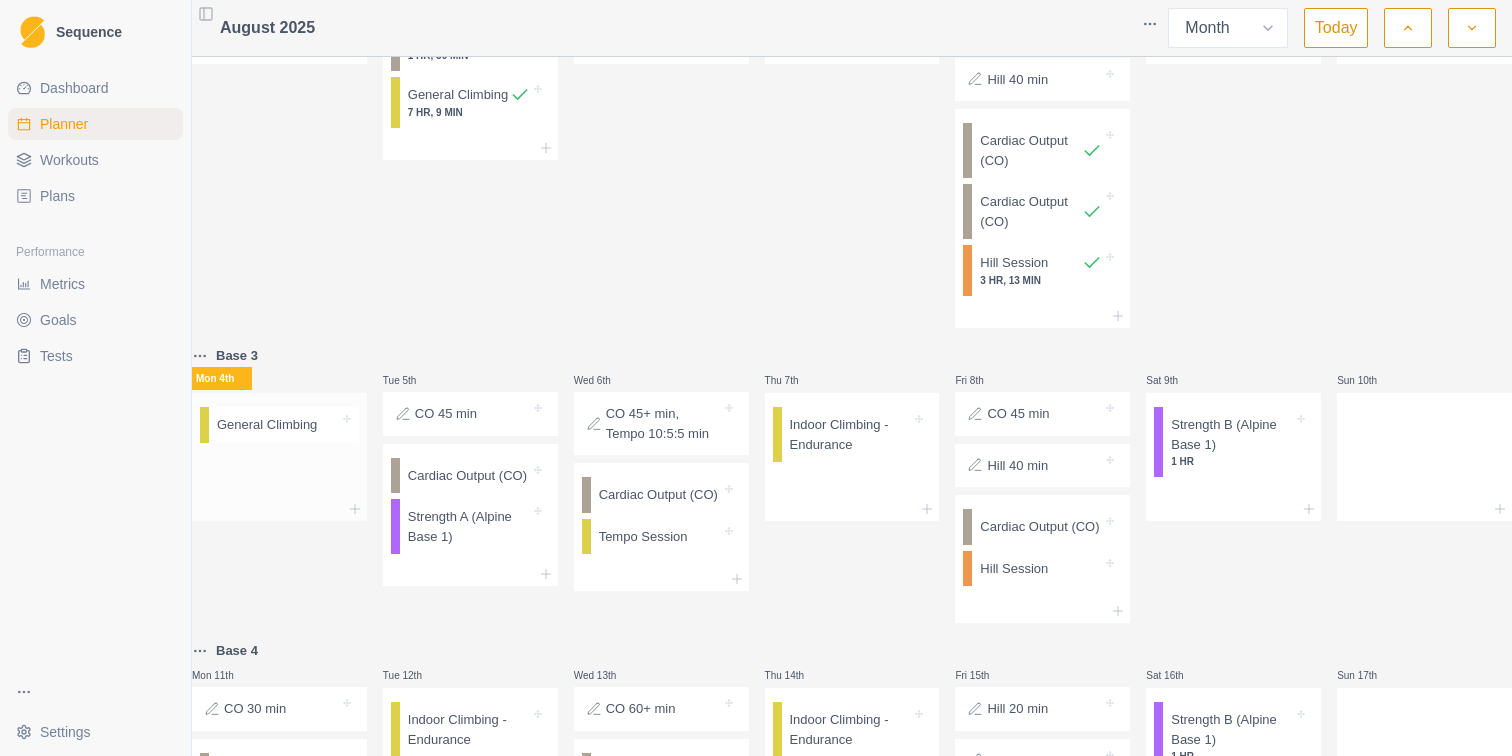 click on "General Climbing" at bounding box center [267, 425] 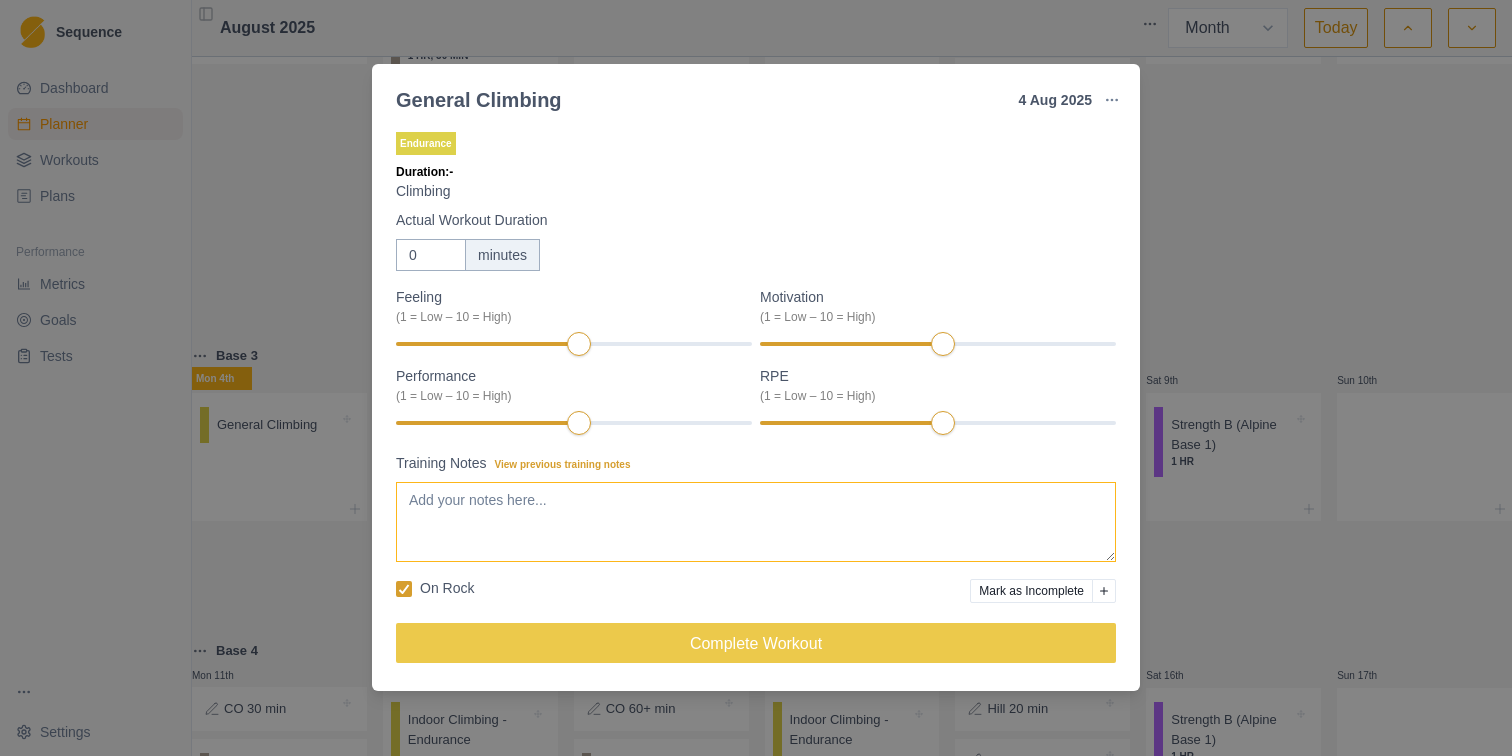 click on "Training Notes View previous training notes" at bounding box center [756, 522] 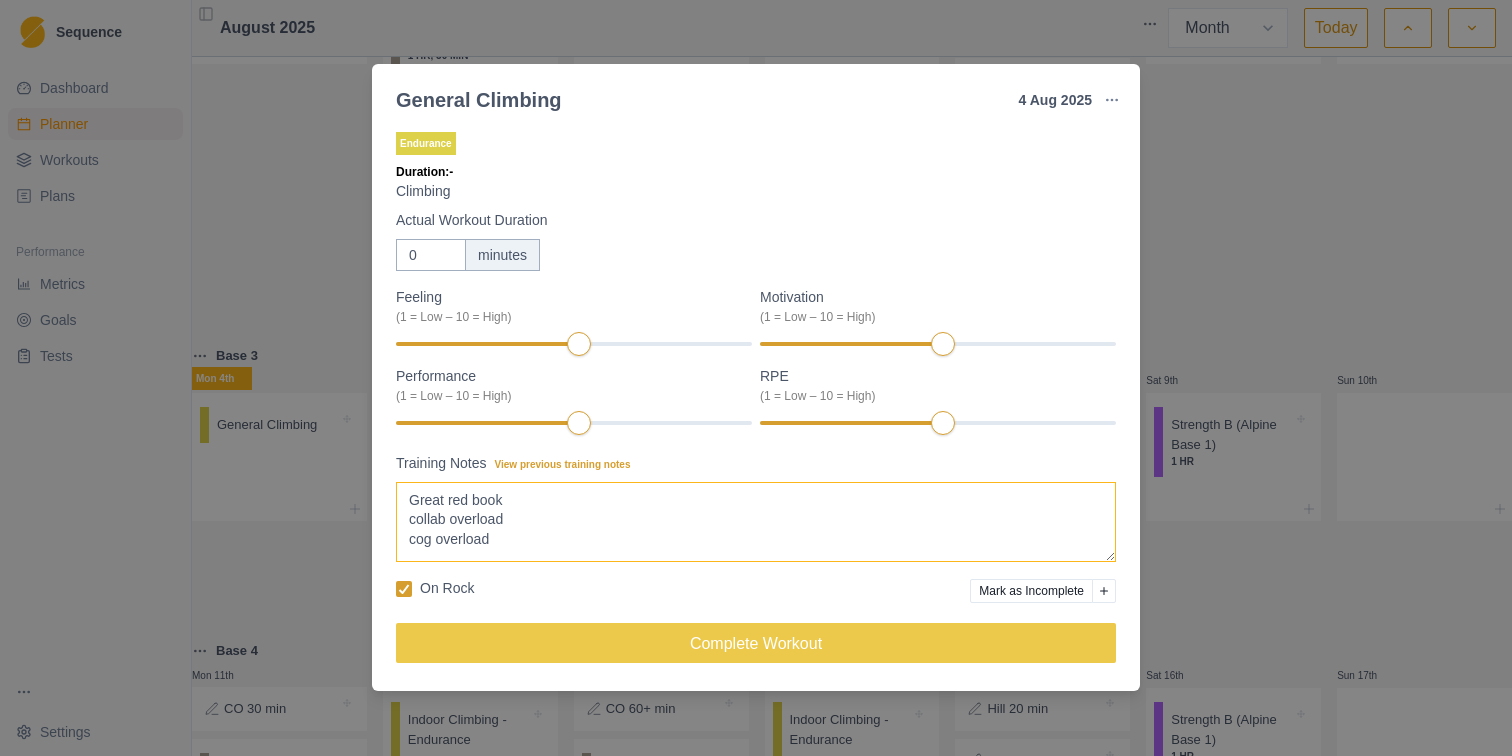 scroll, scrollTop: 5, scrollLeft: 0, axis: vertical 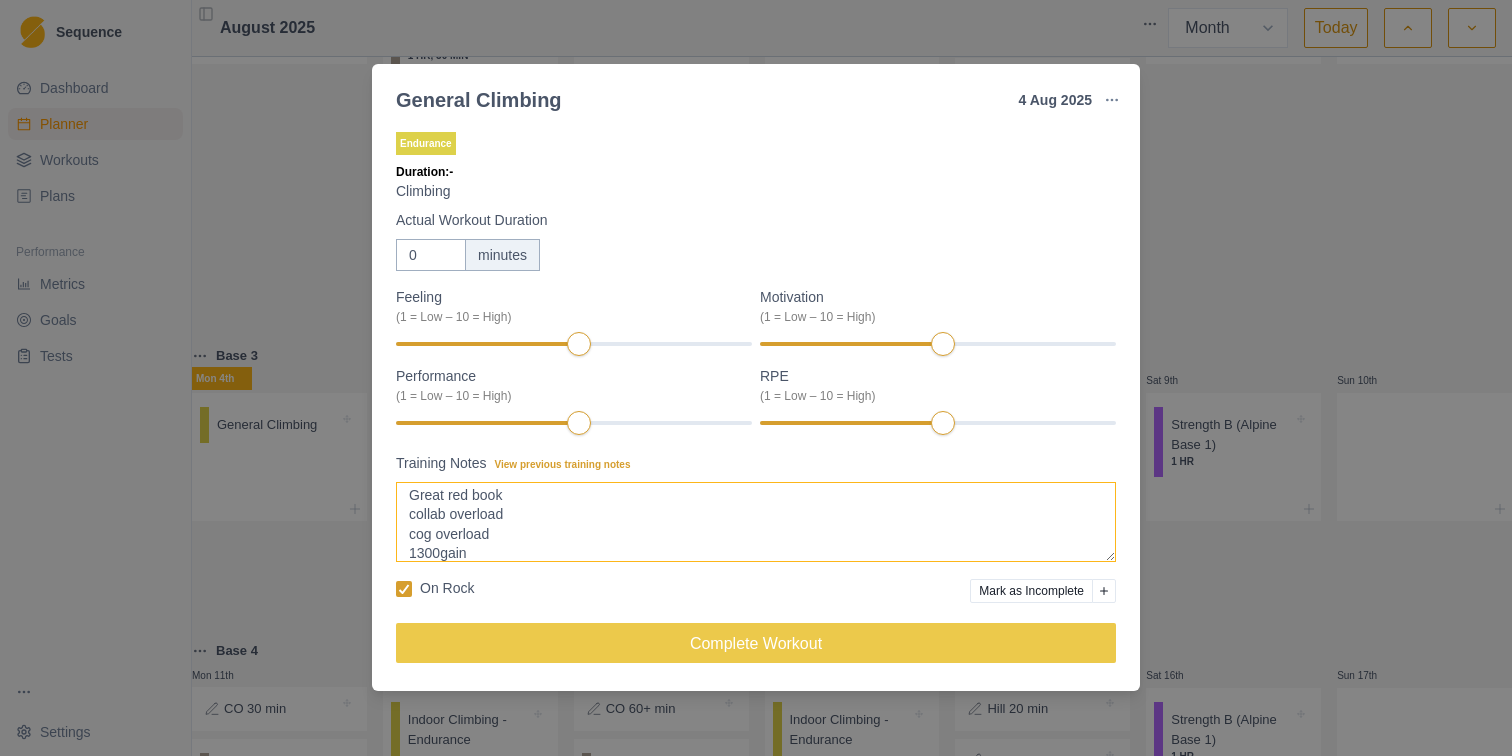 click on "Great red book
collab overload
cog overload
1300gain" at bounding box center [756, 522] 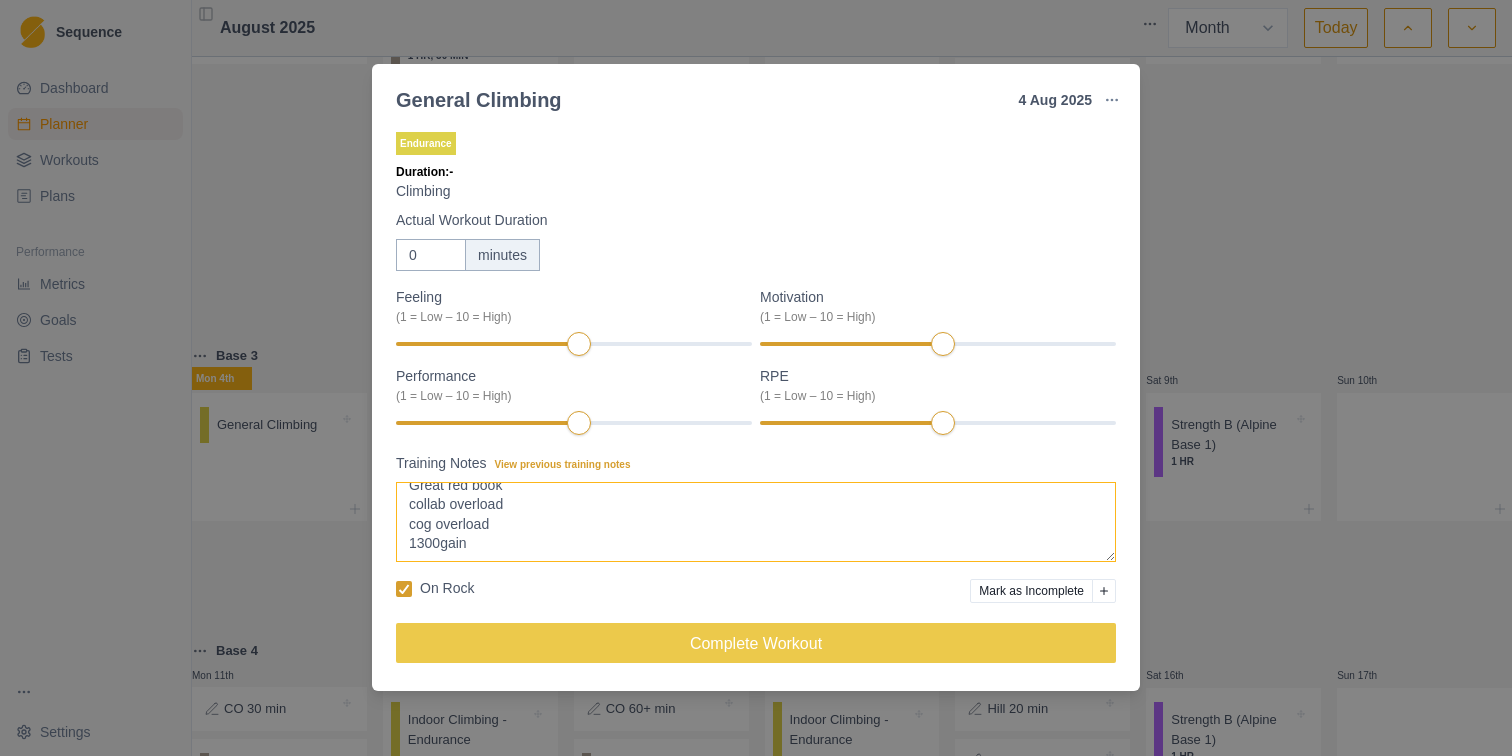 scroll, scrollTop: 44, scrollLeft: 0, axis: vertical 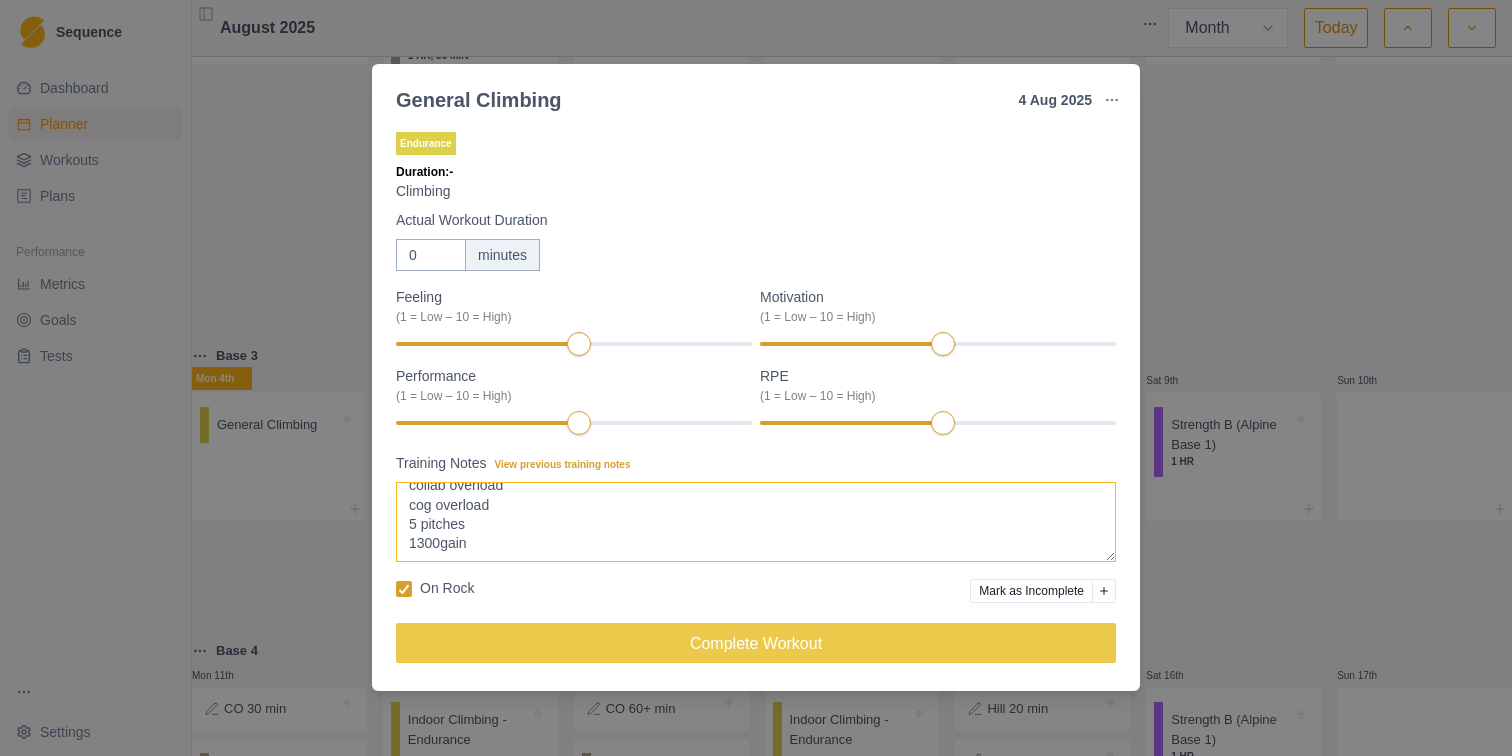 type on "Great red book
collab overload
cog overload
5 pitches
1300gain" 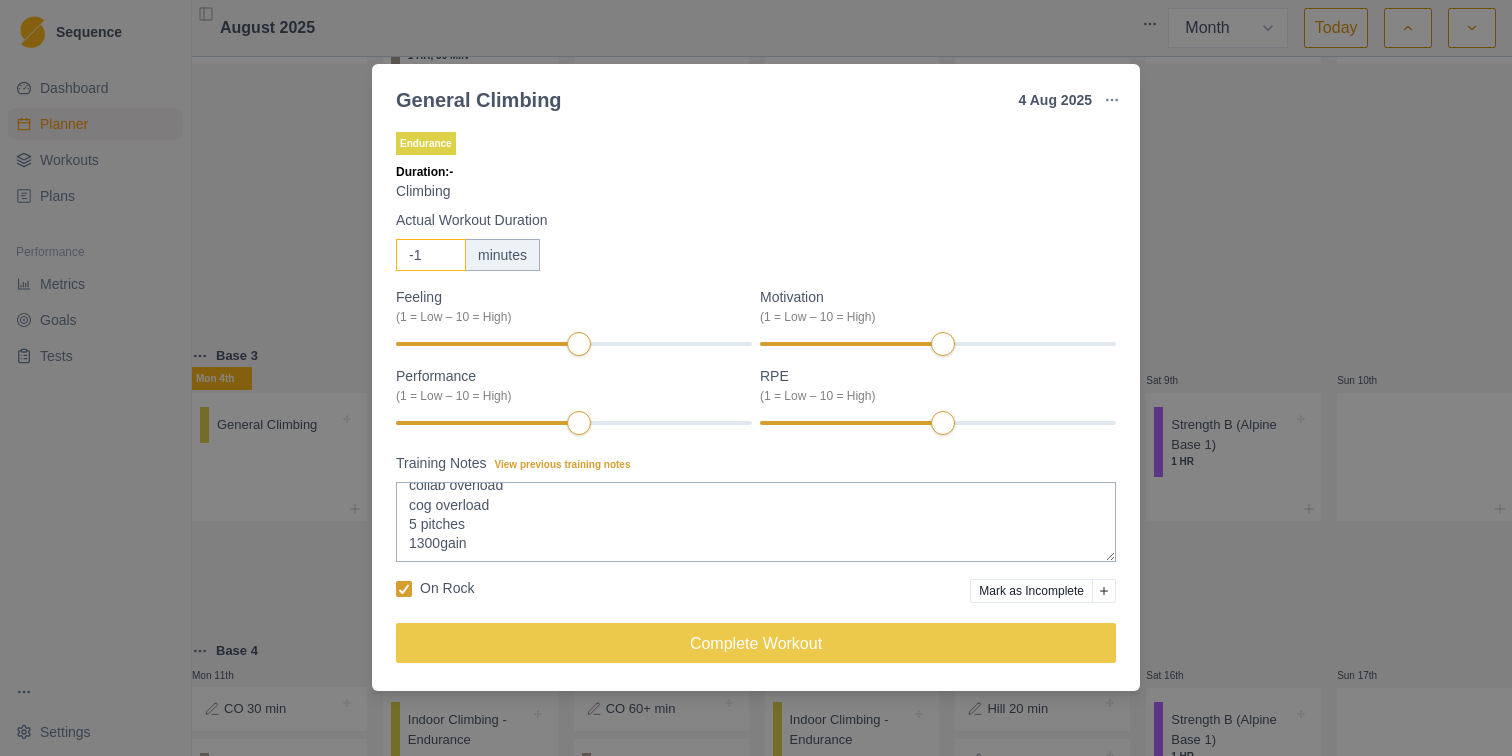 type on "-1" 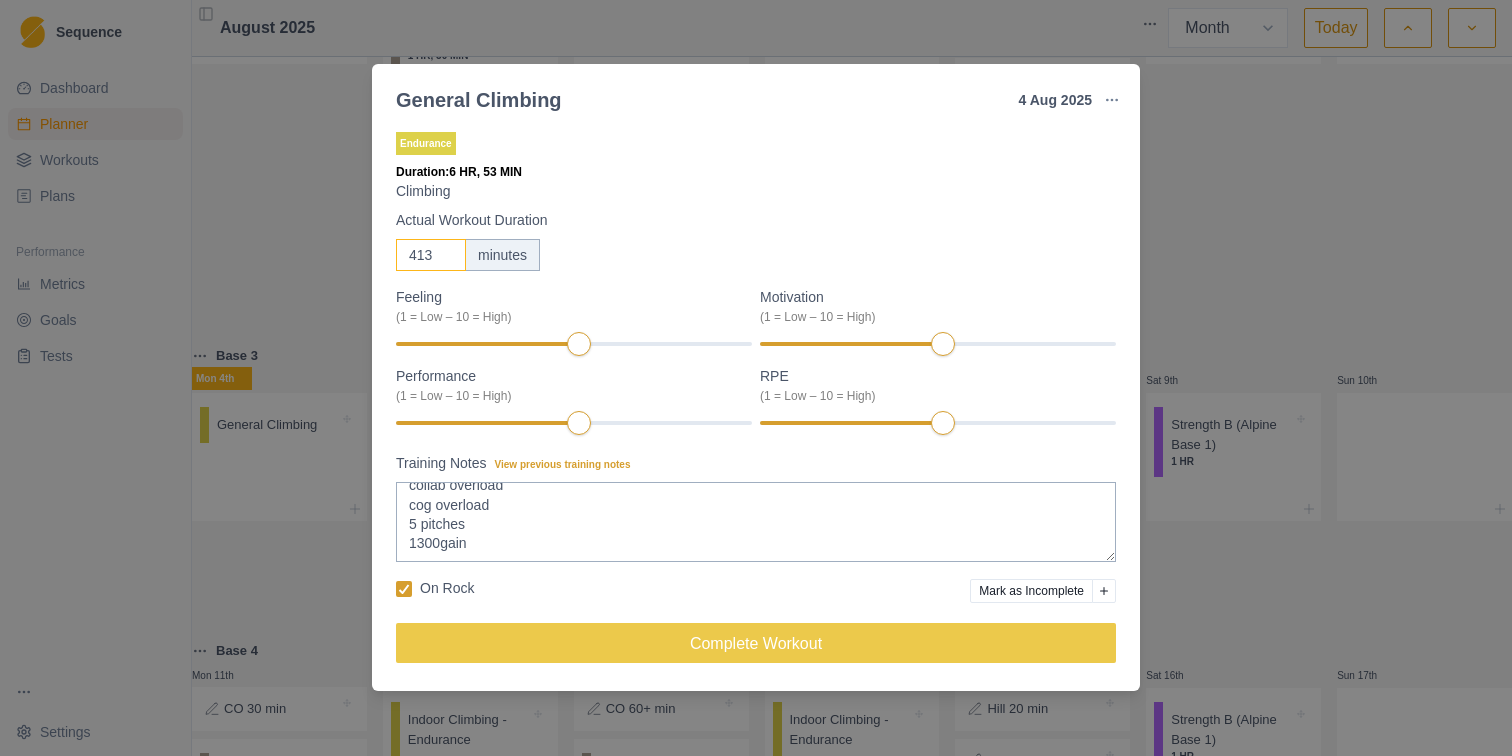 type on "413" 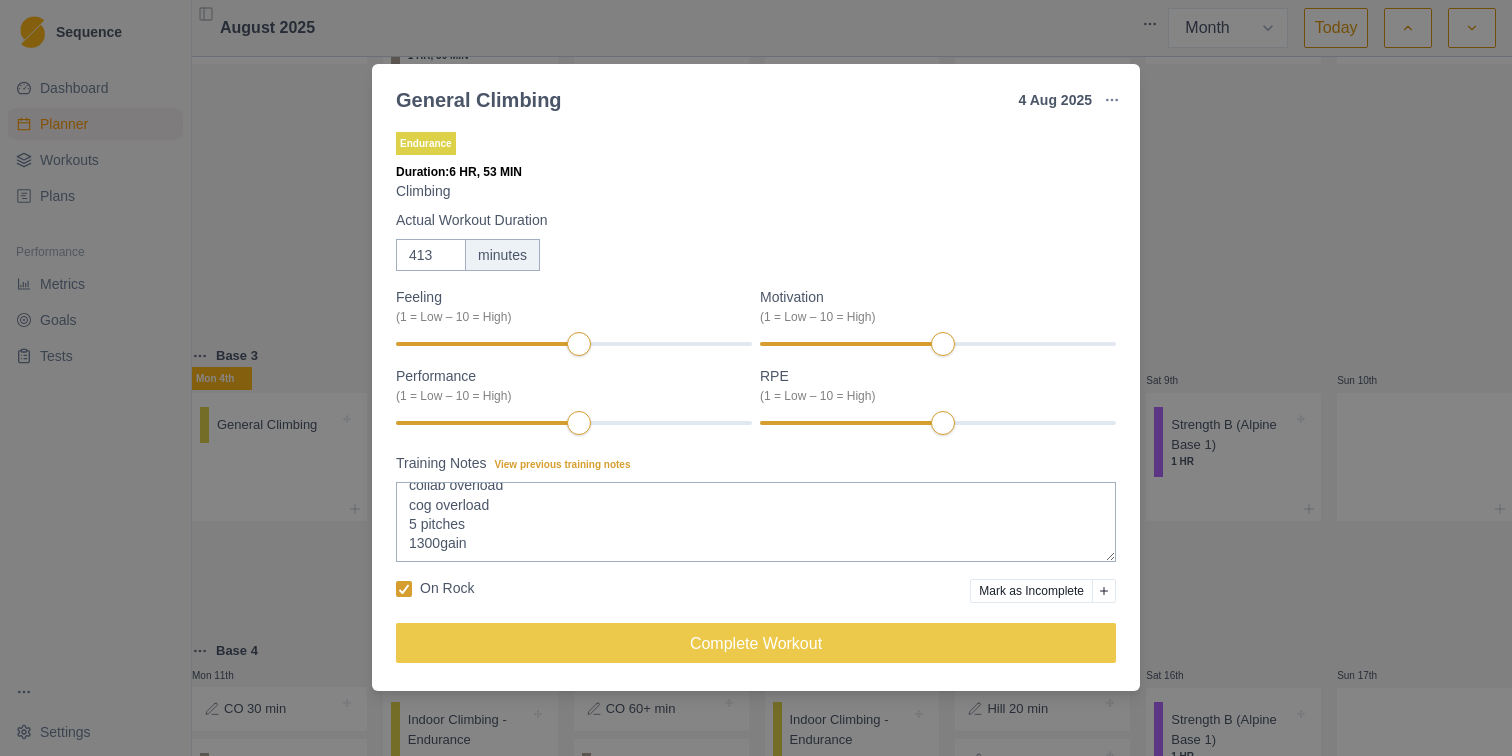 click on "Duration:  6 HR, 53 MIN" at bounding box center [756, 172] 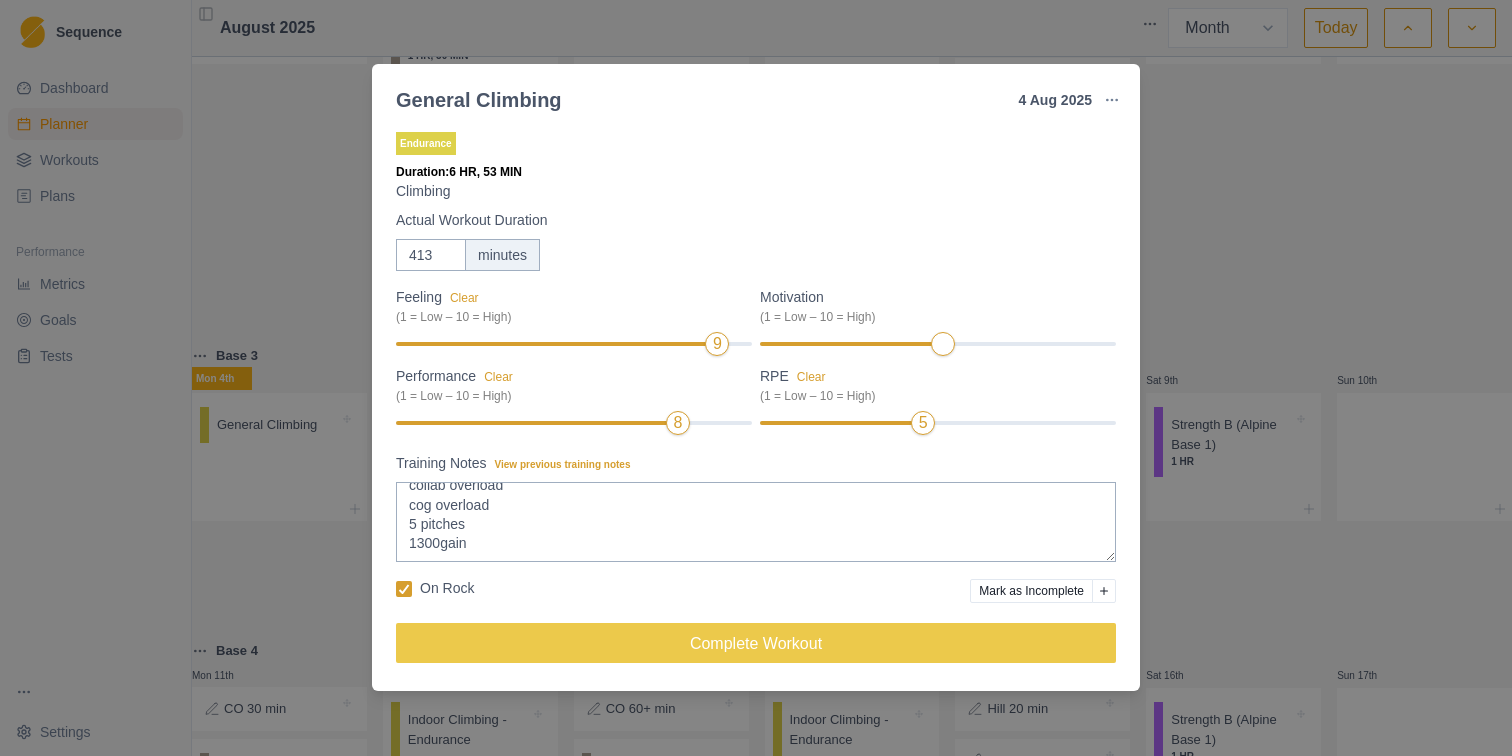 click on "Feeling Clear (1 = Low – 10 = High) 9" at bounding box center (574, 322) 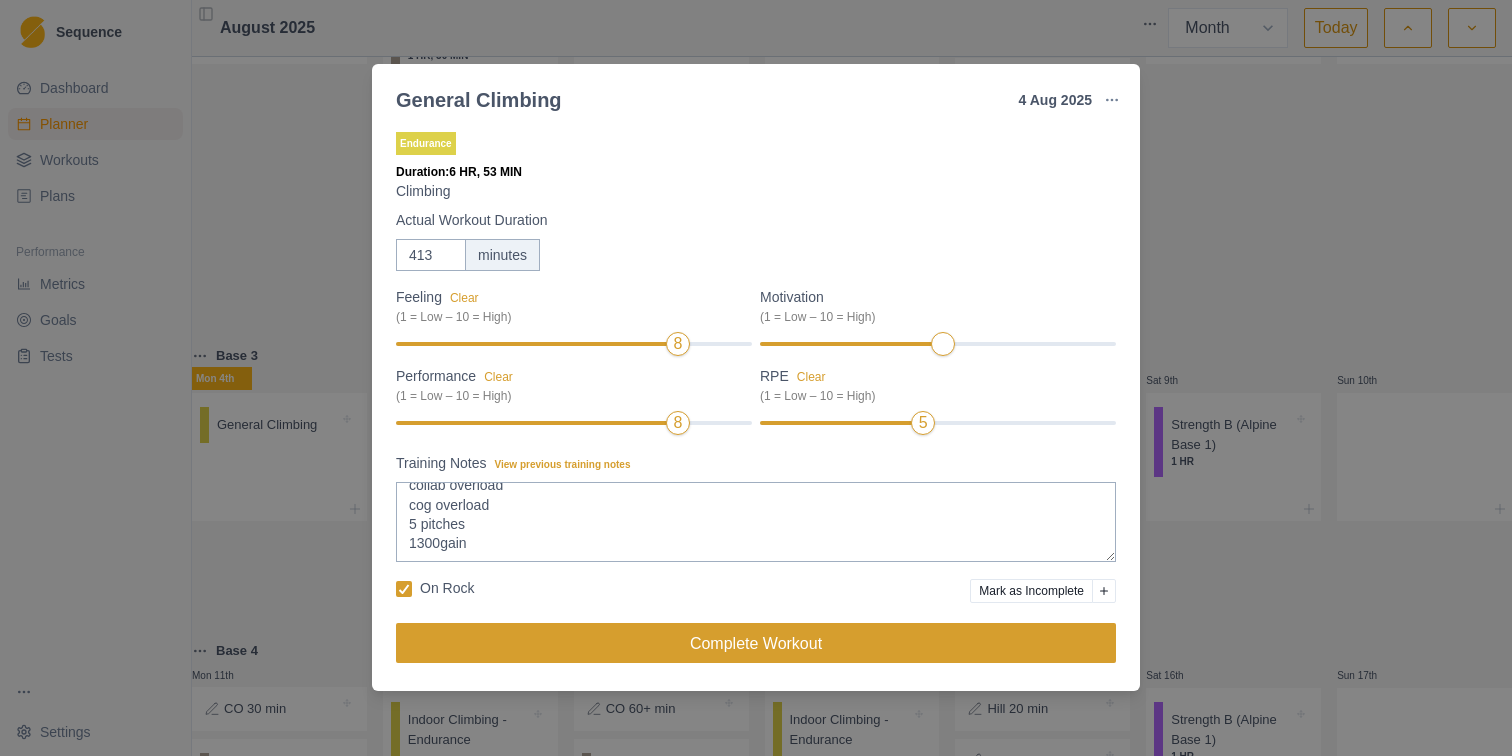 click on "Complete Workout" at bounding box center [756, 643] 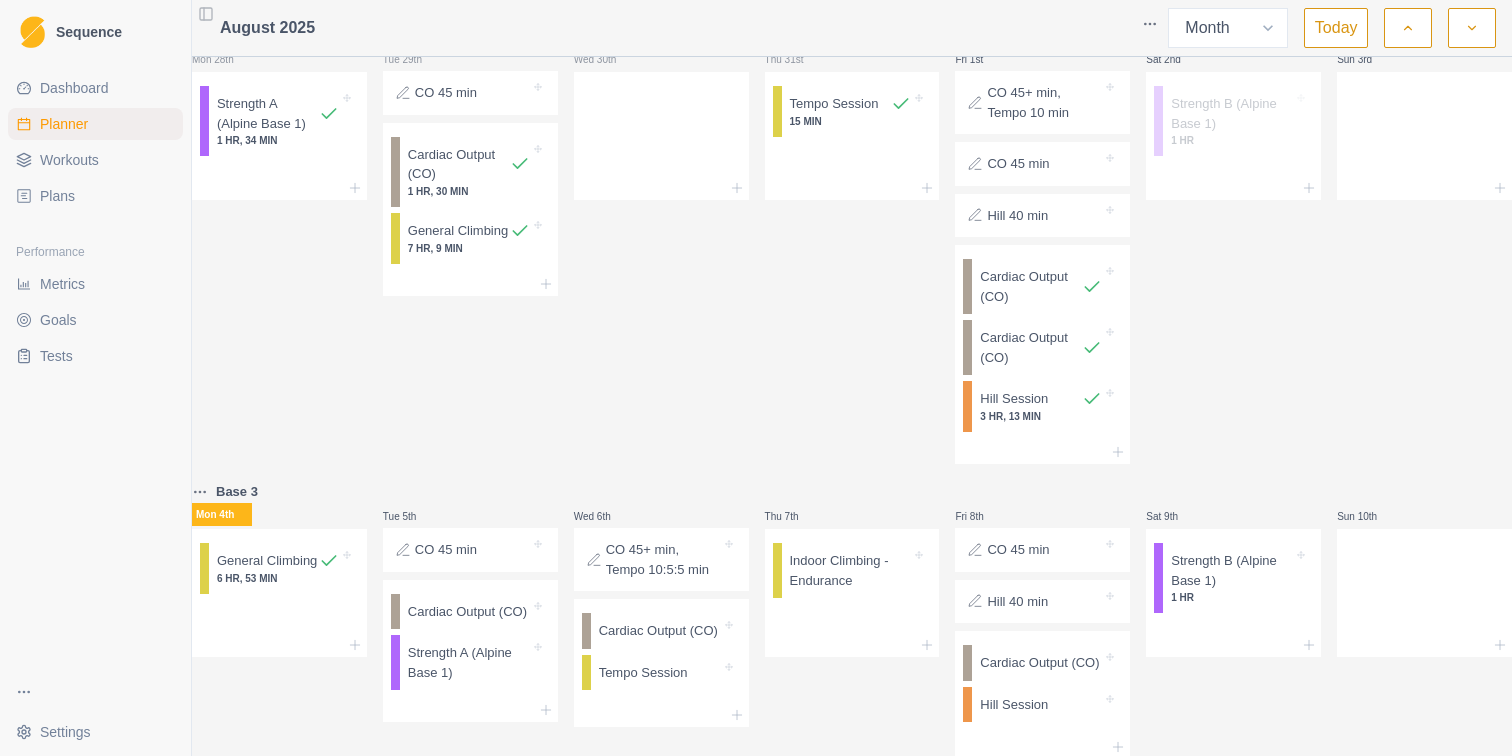 scroll, scrollTop: 0, scrollLeft: 0, axis: both 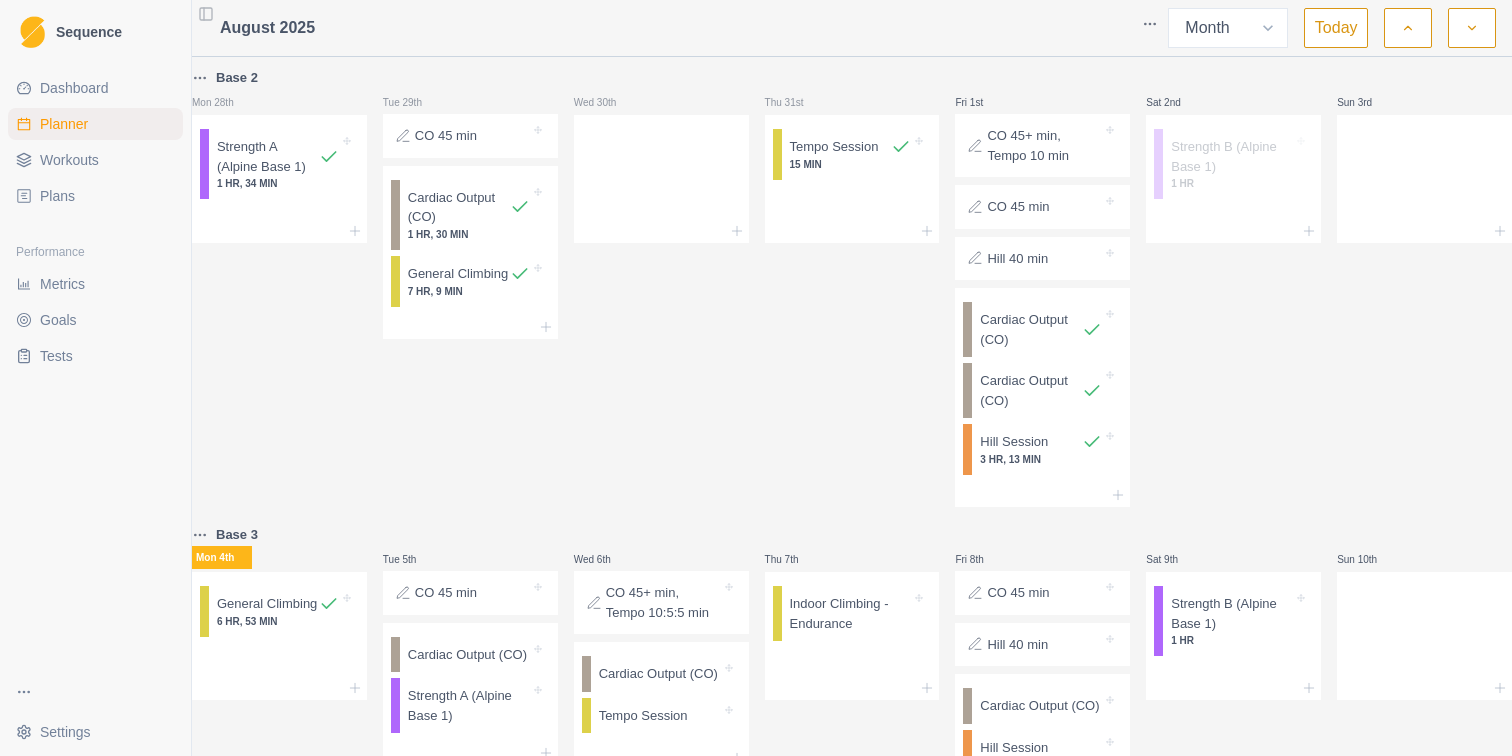 click on "Dashboard" at bounding box center (95, 88) 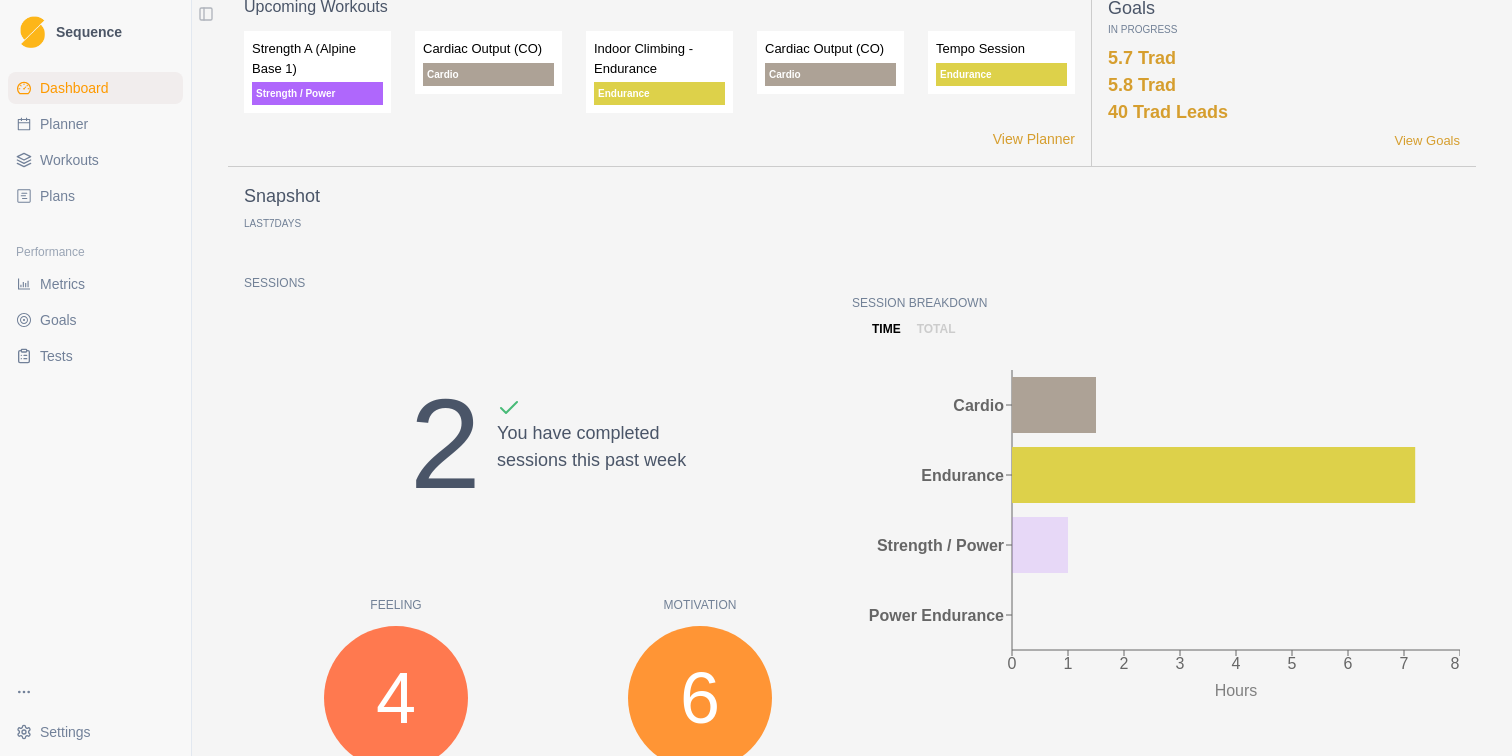 scroll, scrollTop: 0, scrollLeft: 0, axis: both 